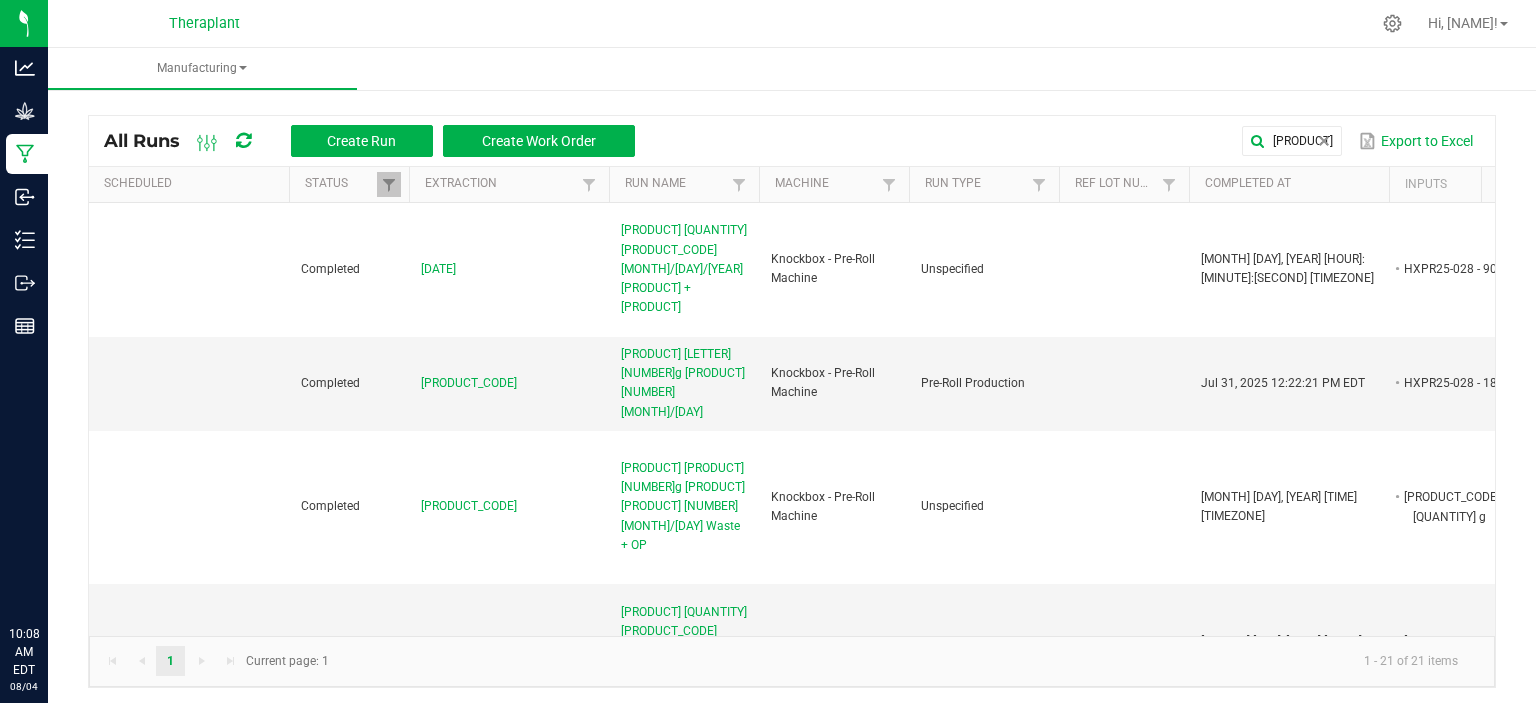 scroll, scrollTop: 0, scrollLeft: 0, axis: both 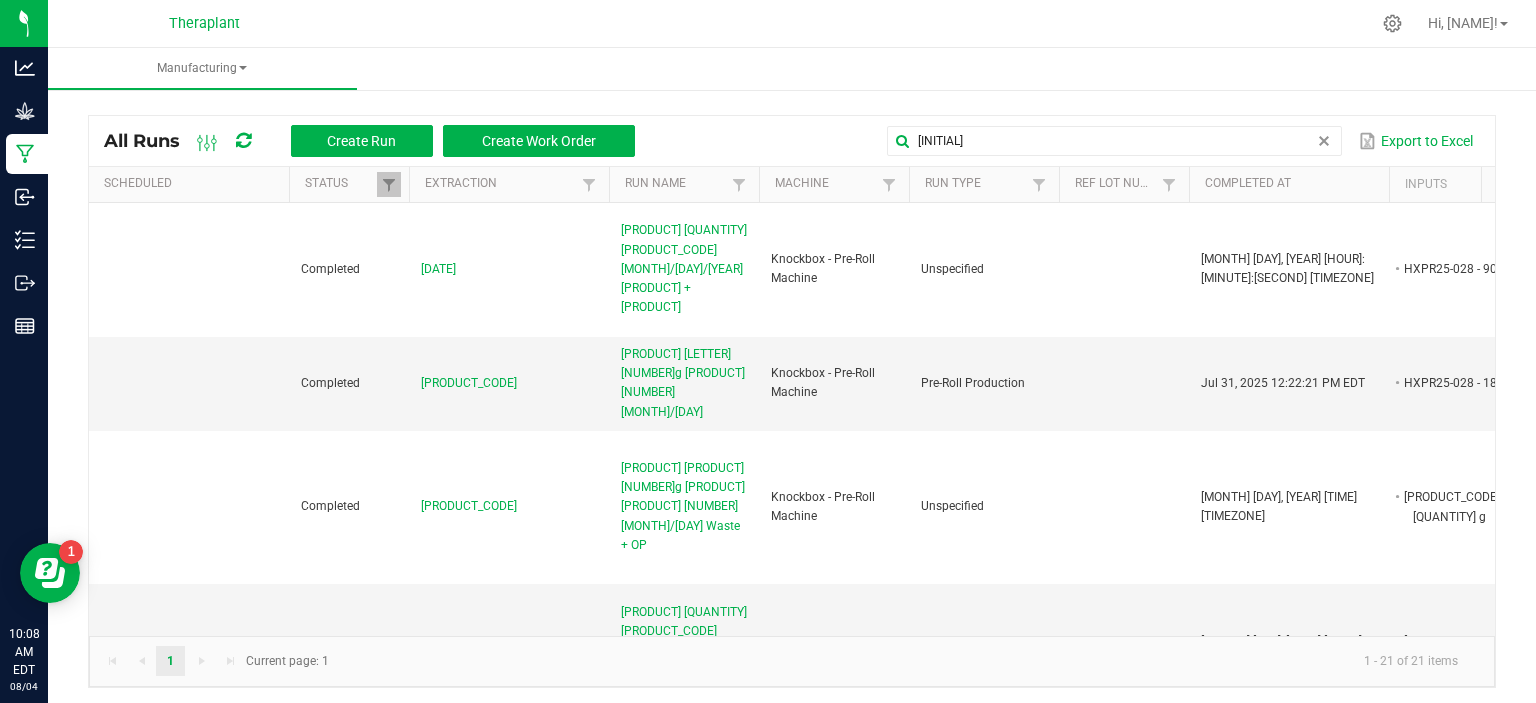 type on "F" 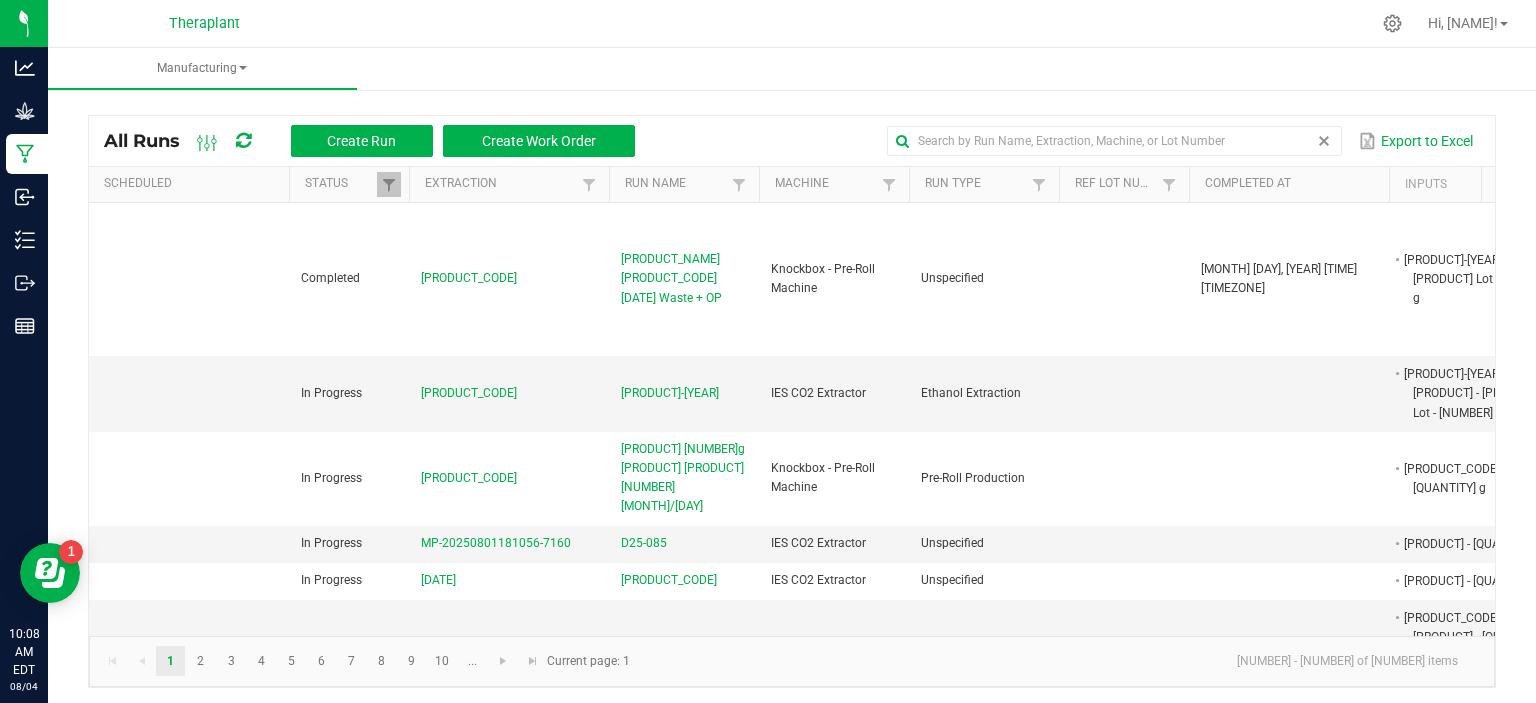 type 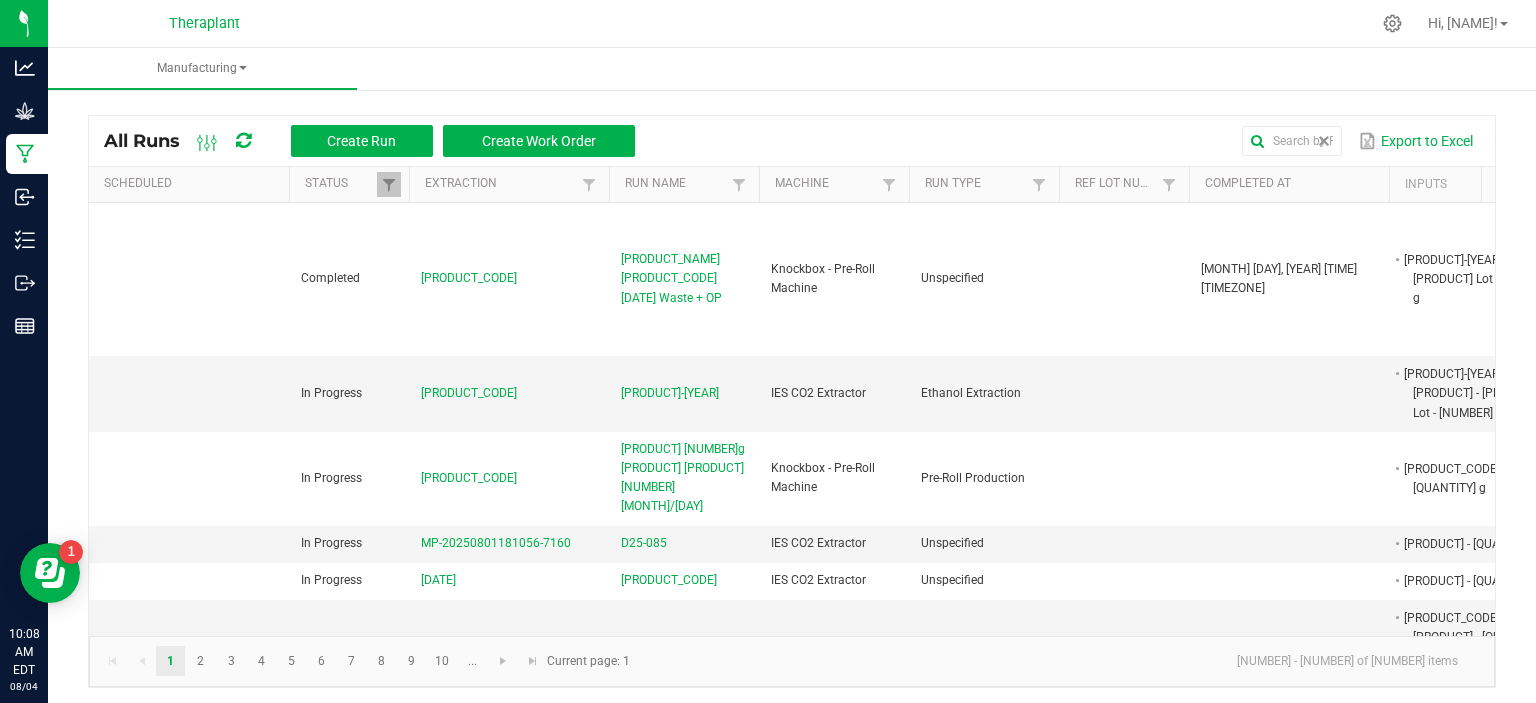 click on "All Runs Create Run Create Work Order Export to Excel Scheduled Status Extraction Run Name Machine Run Type Ref Lot Number Completed At Inputs Outputs Non Cannabis Ref Field 1 Ref Field 2 Ref Field 3 Completed [DATE] [PRODUCT]-[YEAR]-[PRODUCT] - [PRODUCT] Lot - [NUMBER] g [PRODUCT] [PRODUCT] [PRODUCT] [PRODUCT] - [NUMBER] g [PRODUCT] [PRODUCT] [PRODUCT] [PRODUCT] - [NUMBER] g In Progress [DATE] [PRODUCT]-[YEAR]-[PRODUCT] [PRODUCT] [PRODUCT] [PRODUCT] [PRODUCT] [PRODUCT] [PRODUCT] [PRODUCT] [PRODUCT] [PRODUCT] [PRODUCT] In Progress [DATE] [PRODUCT]-[YEAR]-[PRODUCT] [PRODUCT] - [PRODUCT] Machine Pre-Roll Production [PRODUCT]-[NUMBER] g - - In Progress [DATE] [PRODUCT]-[YEAR]-[PRODUCT] [PRODUCT] [PRODUCT] [PRODUCT] Unspecified [PRODUCT] [PRODUCT] [PRODUCT] [PRODUCT] [PRODUCT] [PRODUCT] [PRODUCT] [PRODUCT] [PRODUCT] [PRODUCT] In Progress W[YEAR]-[NUMBER]" at bounding box center [792, 396] 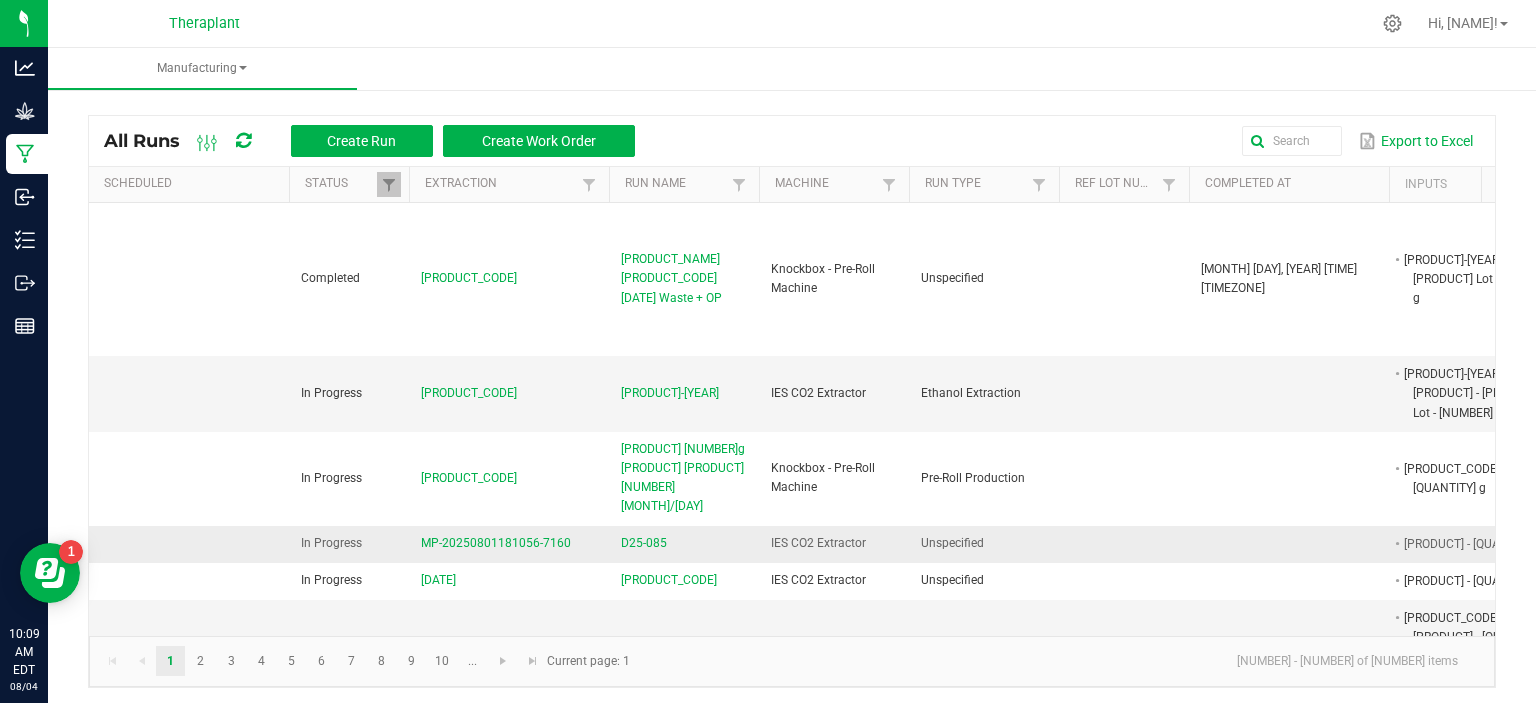 scroll, scrollTop: 0, scrollLeft: 334, axis: horizontal 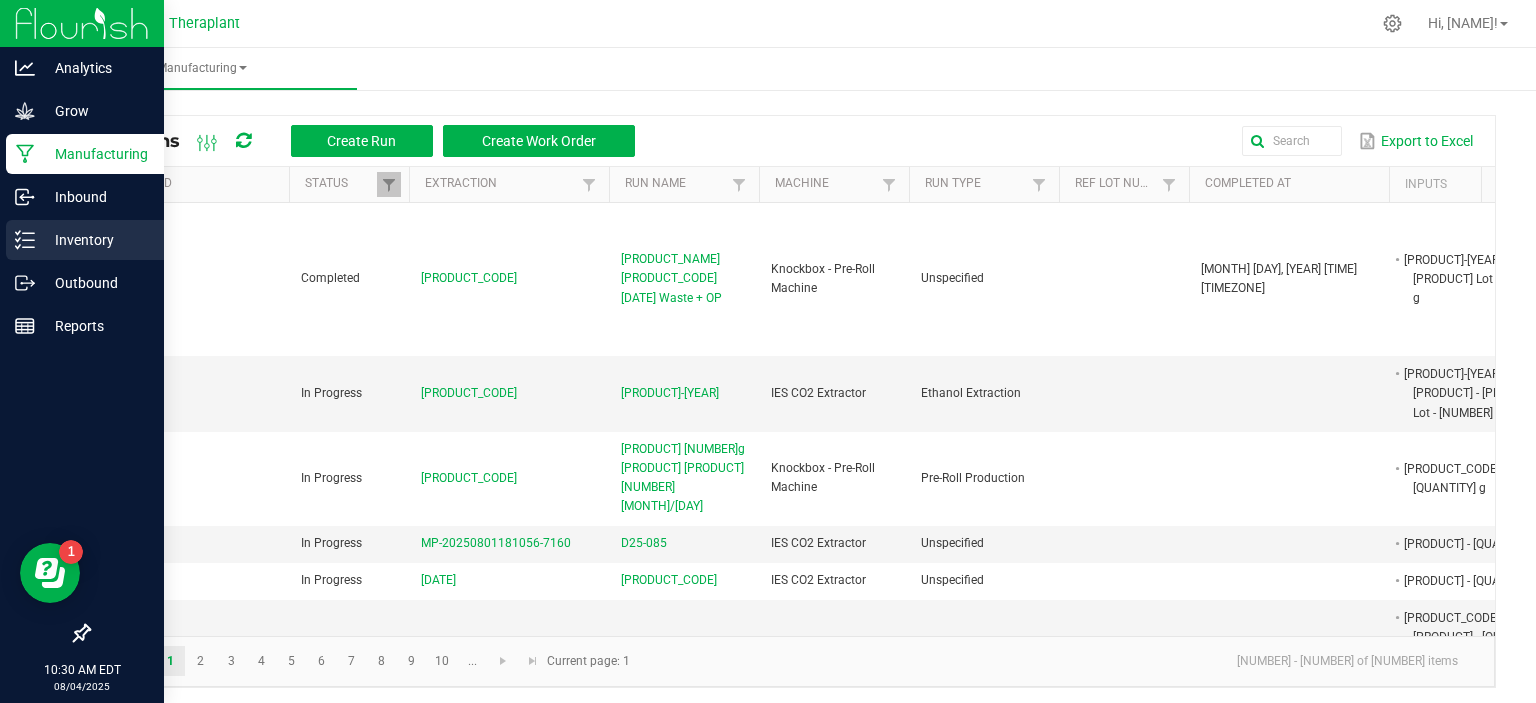 click on "Inventory" at bounding box center [95, 240] 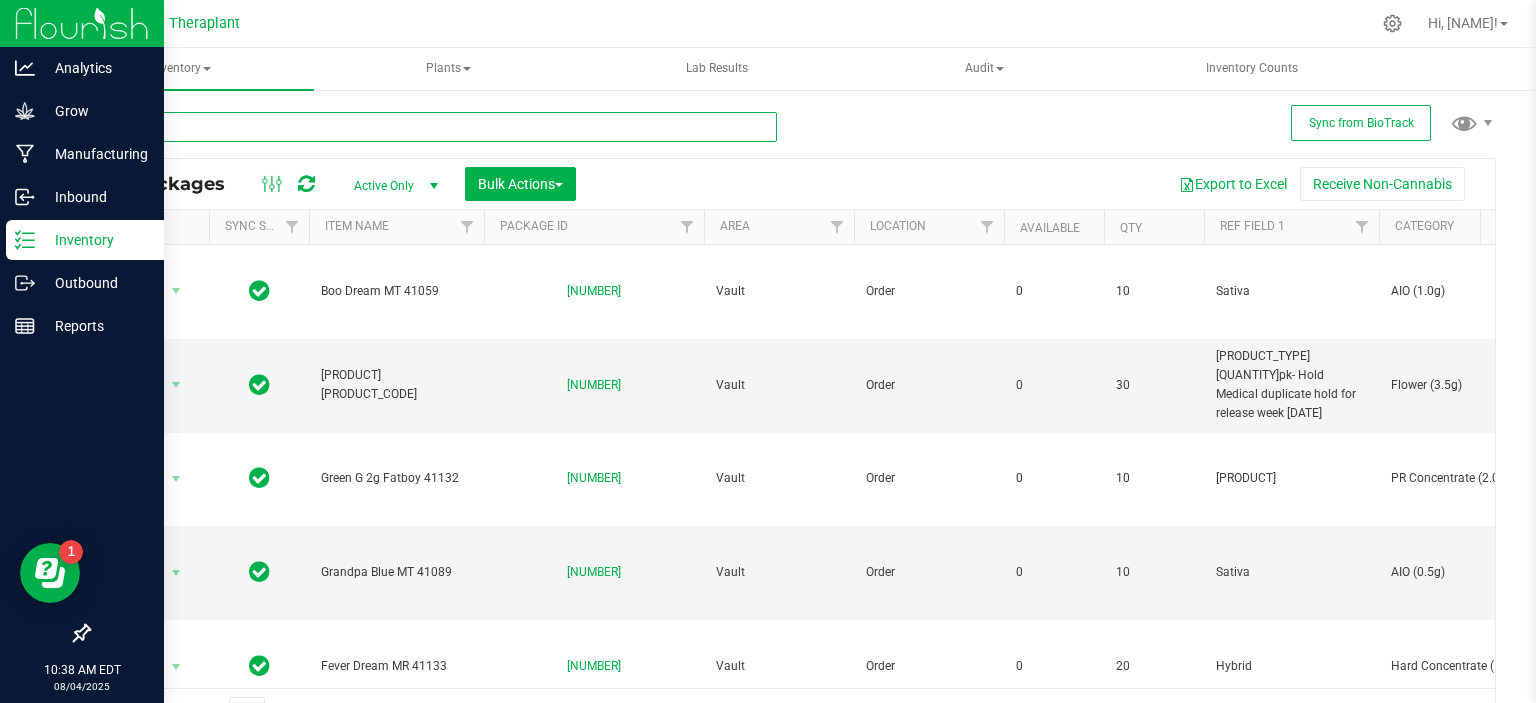 click at bounding box center [432, 127] 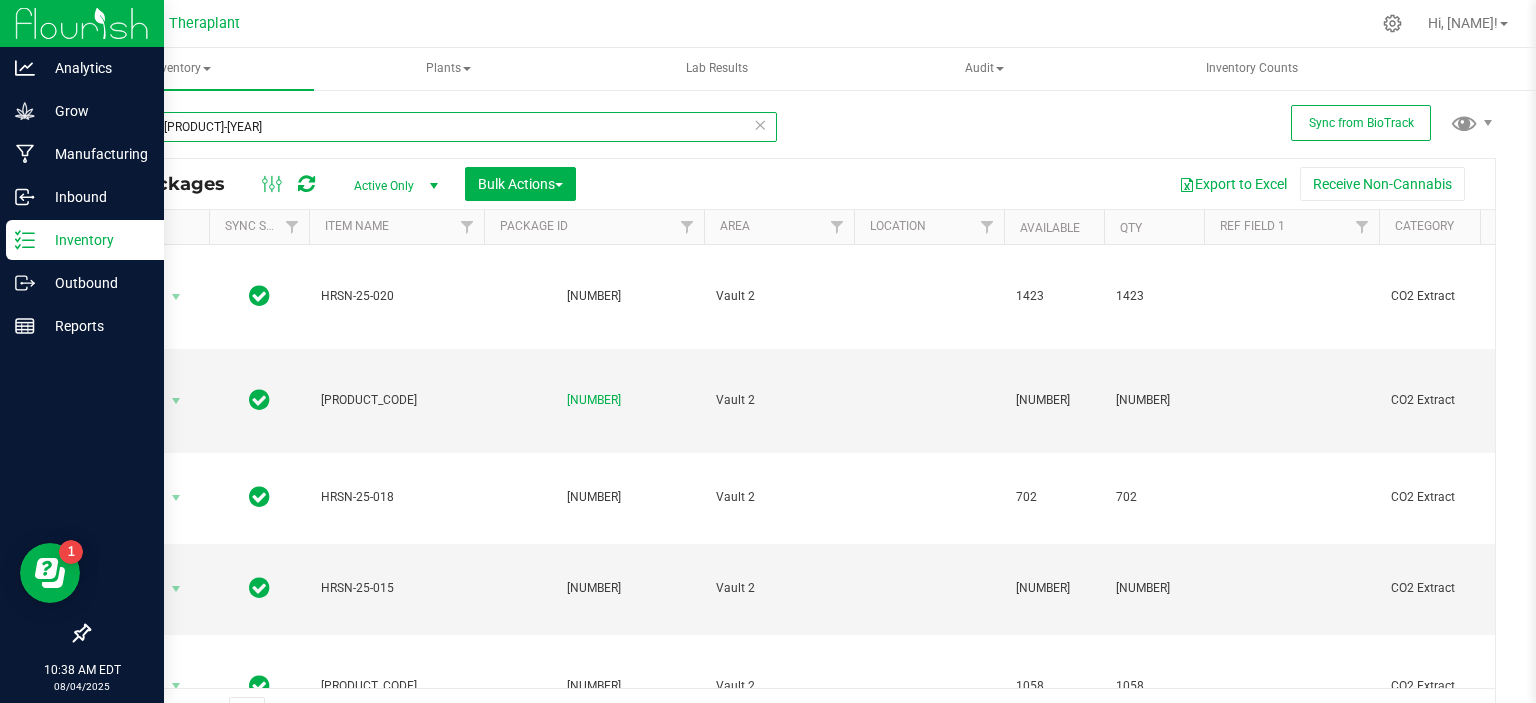 type on "[INITIAL][PRODUCT]-[YEAR]" 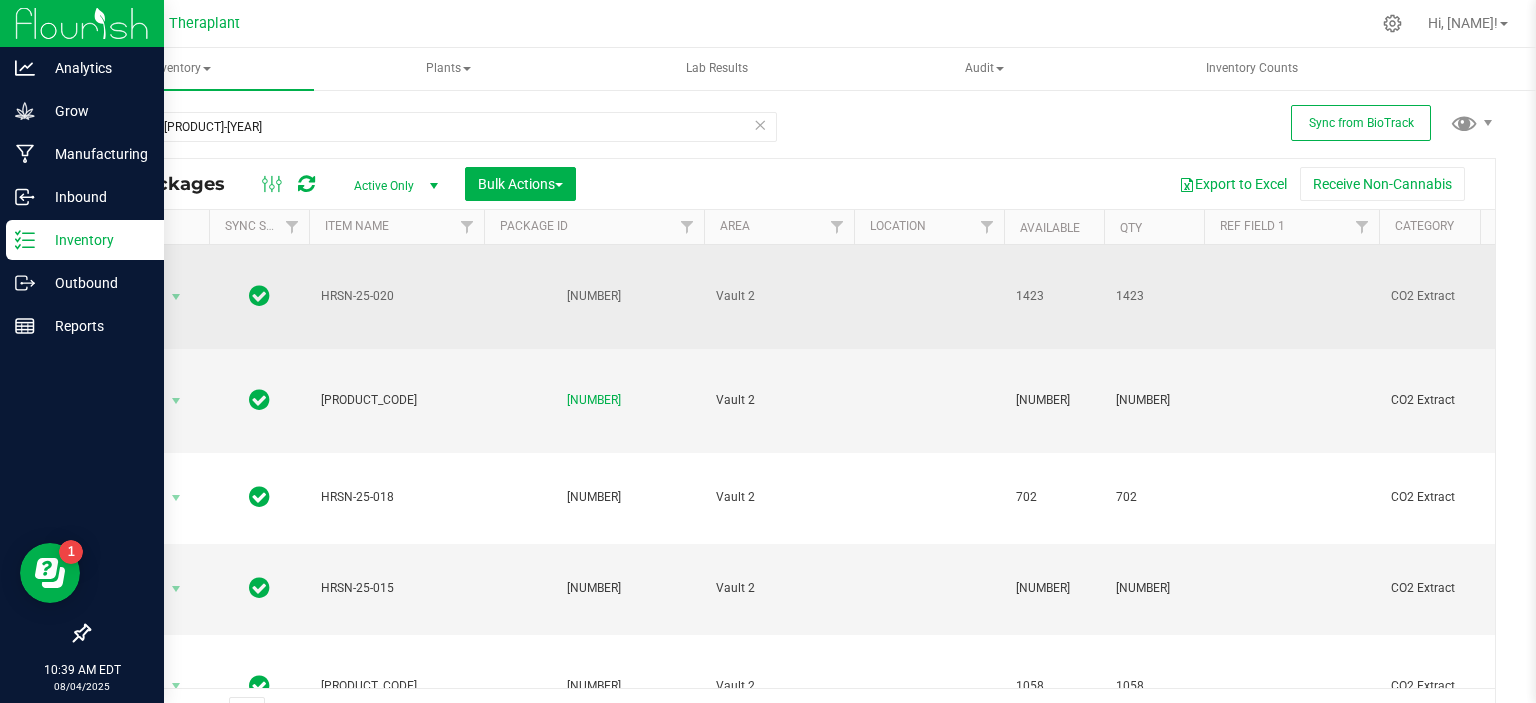 click at bounding box center [1291, 297] 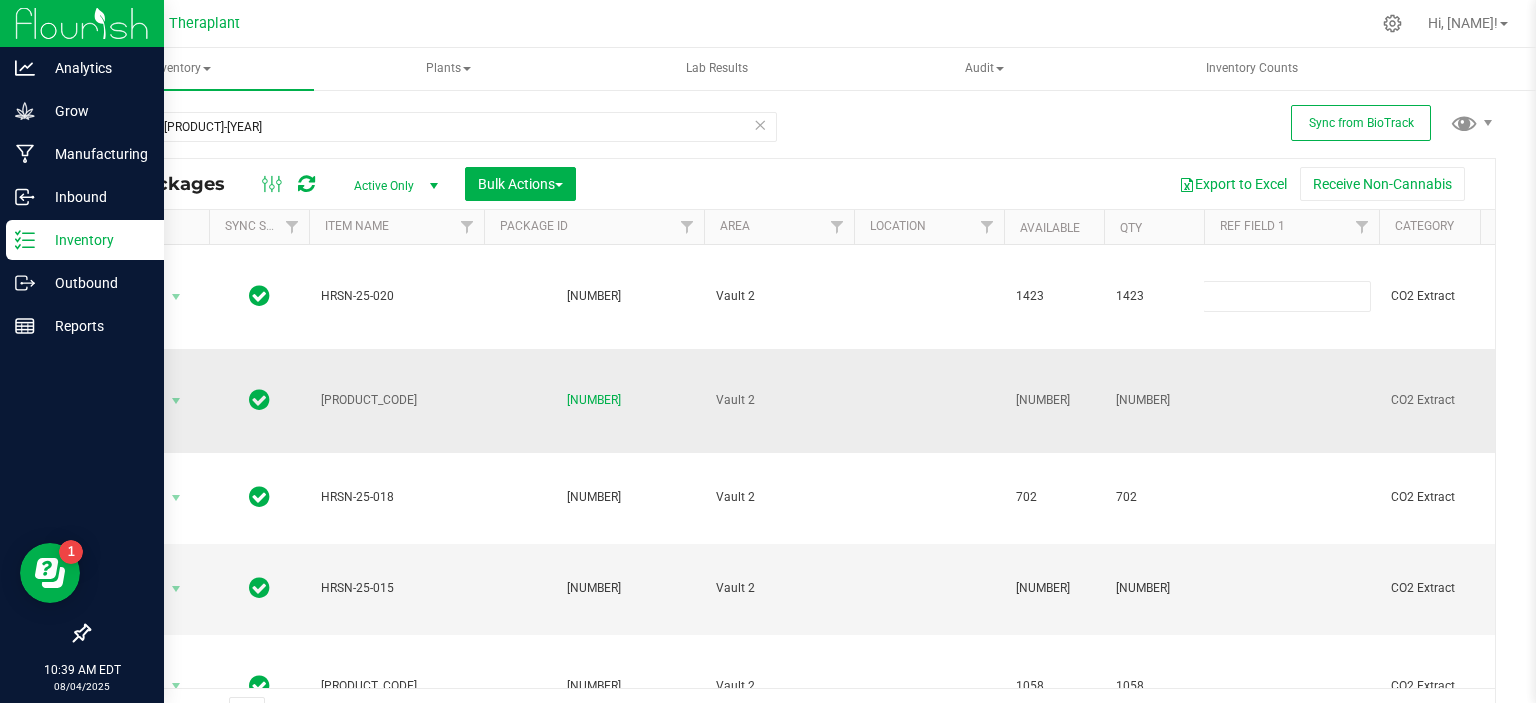 click at bounding box center [1291, 401] 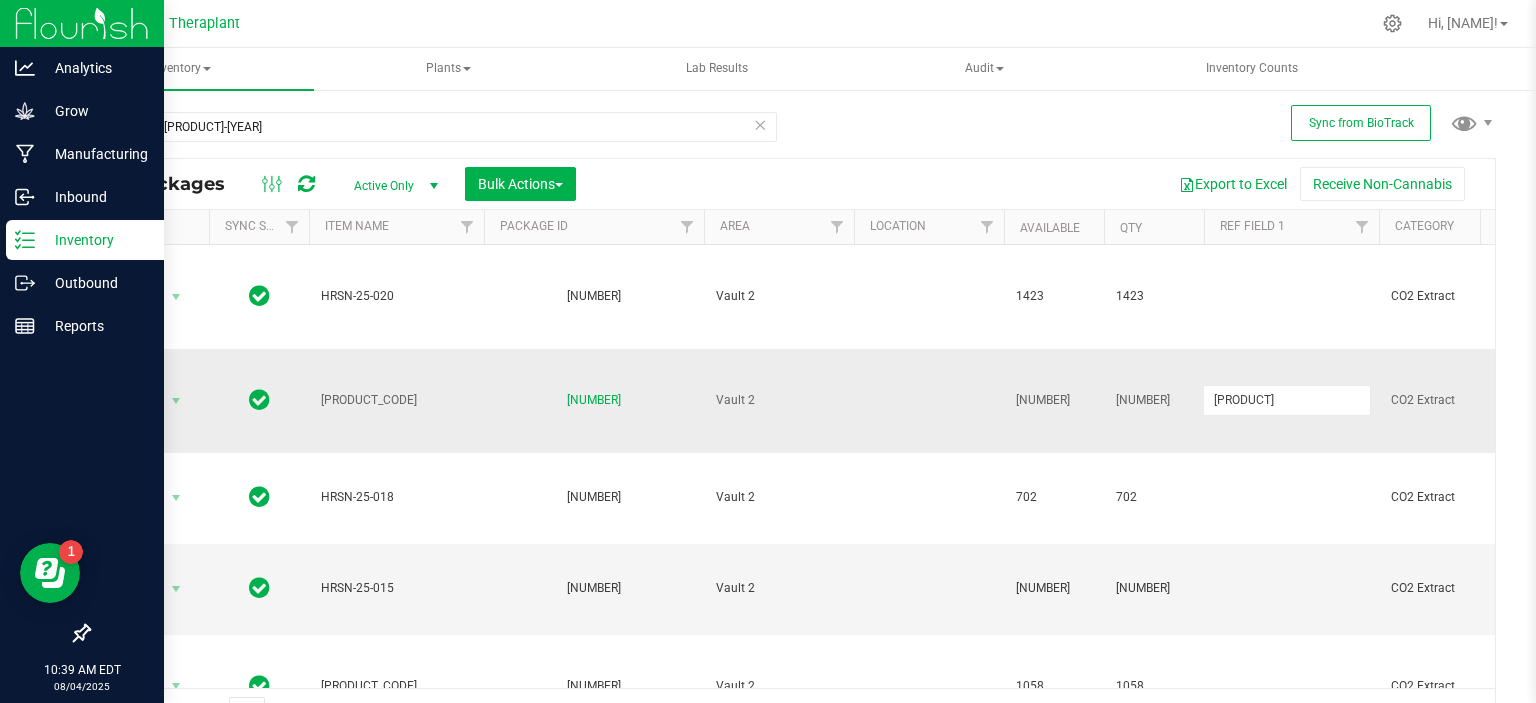 type on "[PRODUCT]" 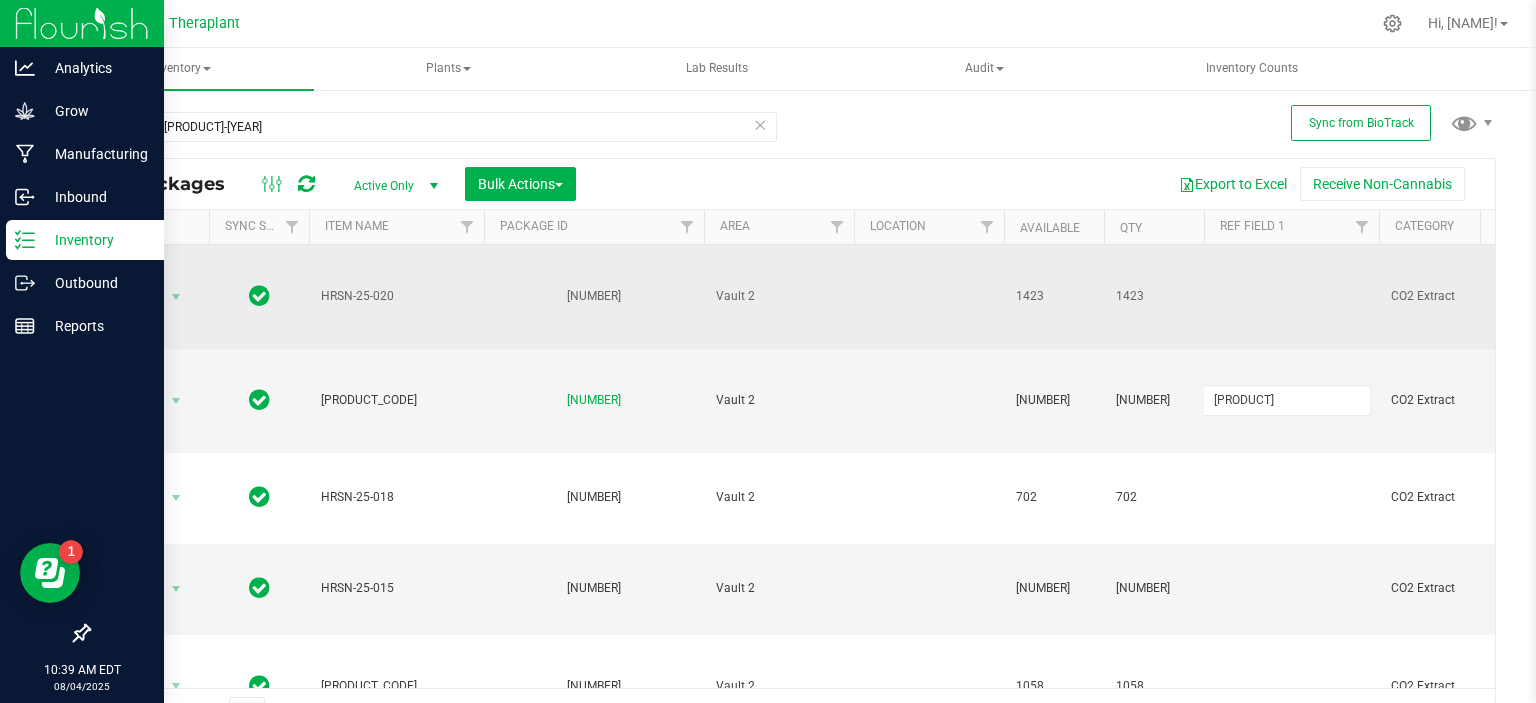 click on "All Packages
Active Only Active Only Lab Samples Locked All External Internal
Bulk Actions
Add to manufacturing run
Add to outbound order
Combine packages
Combine packages (lot)" at bounding box center (792, 447) 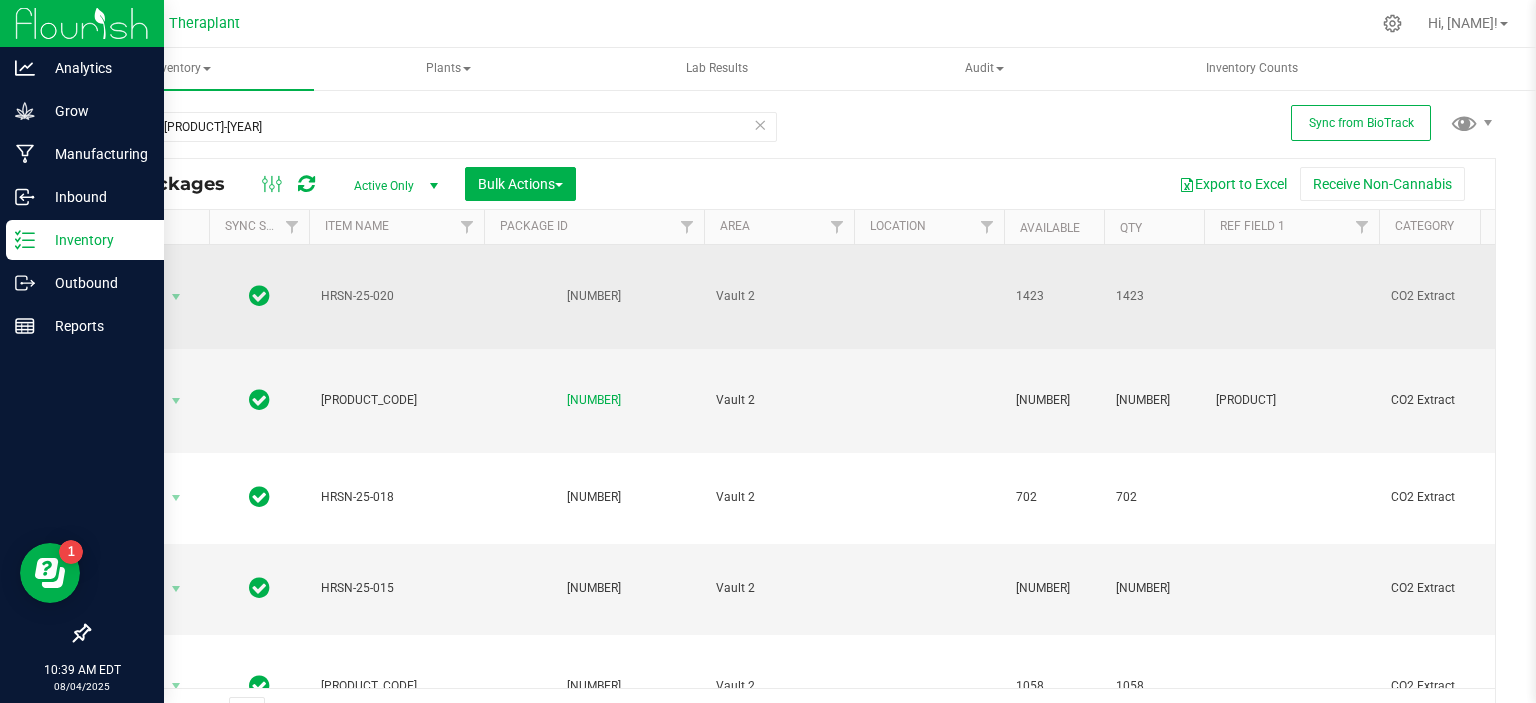 click at bounding box center [1291, 297] 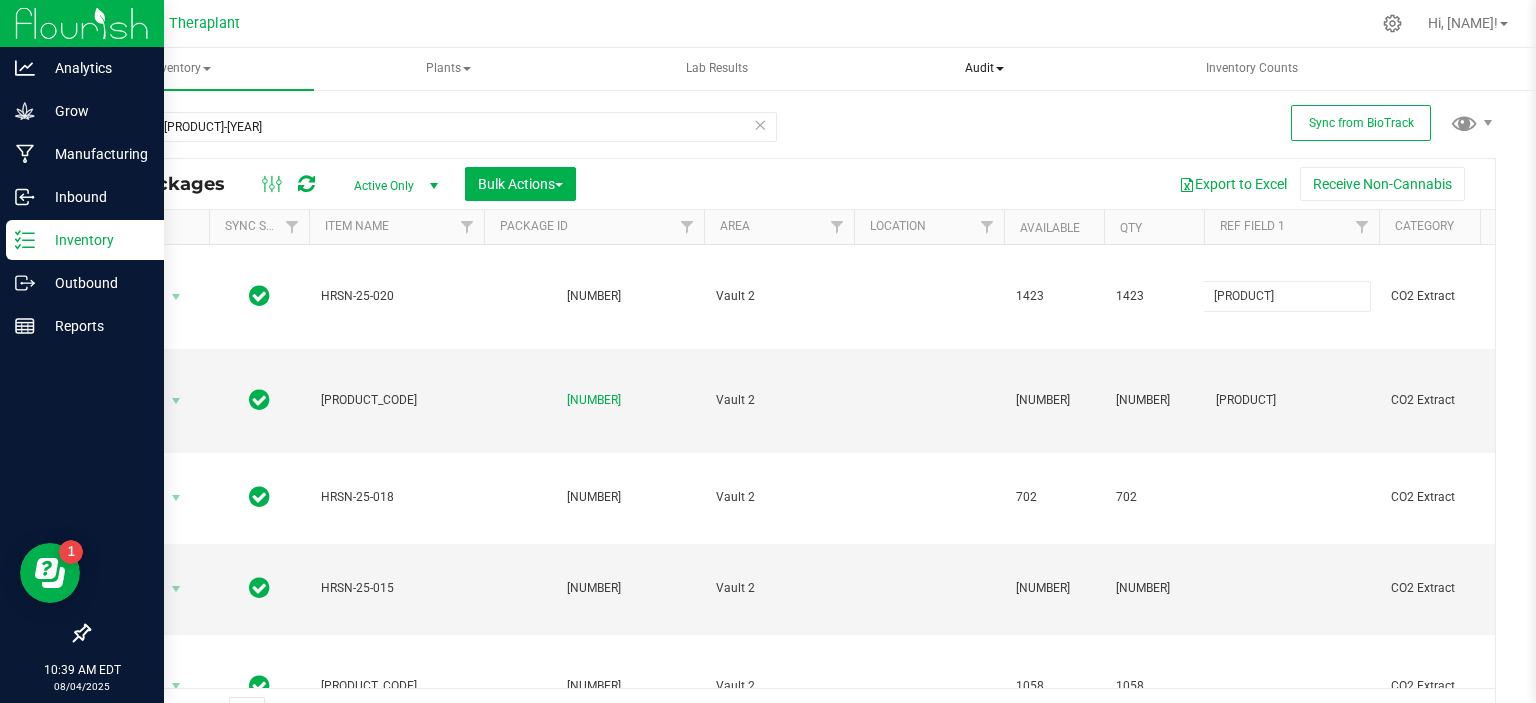 type on "[PRODUCT]" 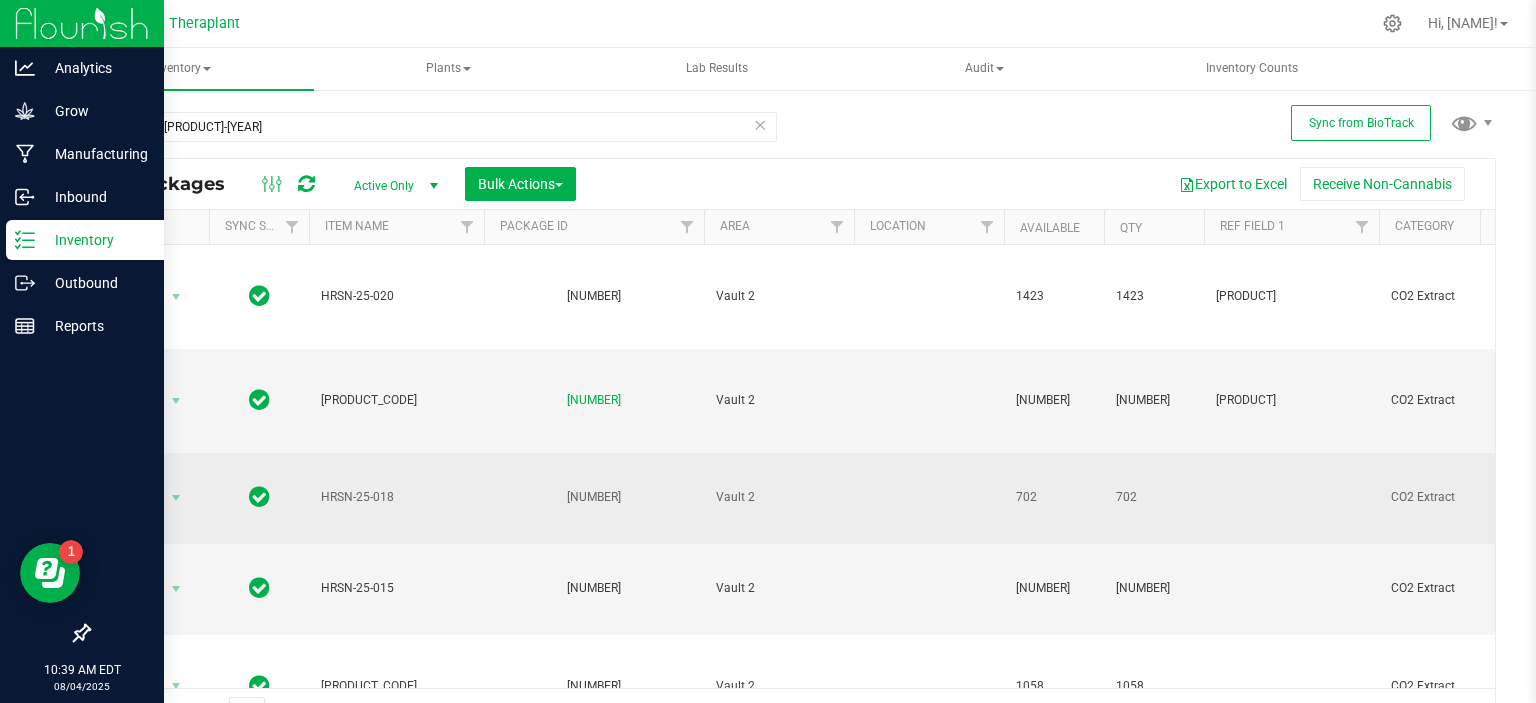 drag, startPoint x: 1228, startPoint y: 477, endPoint x: 1248, endPoint y: 495, distance: 26.907248 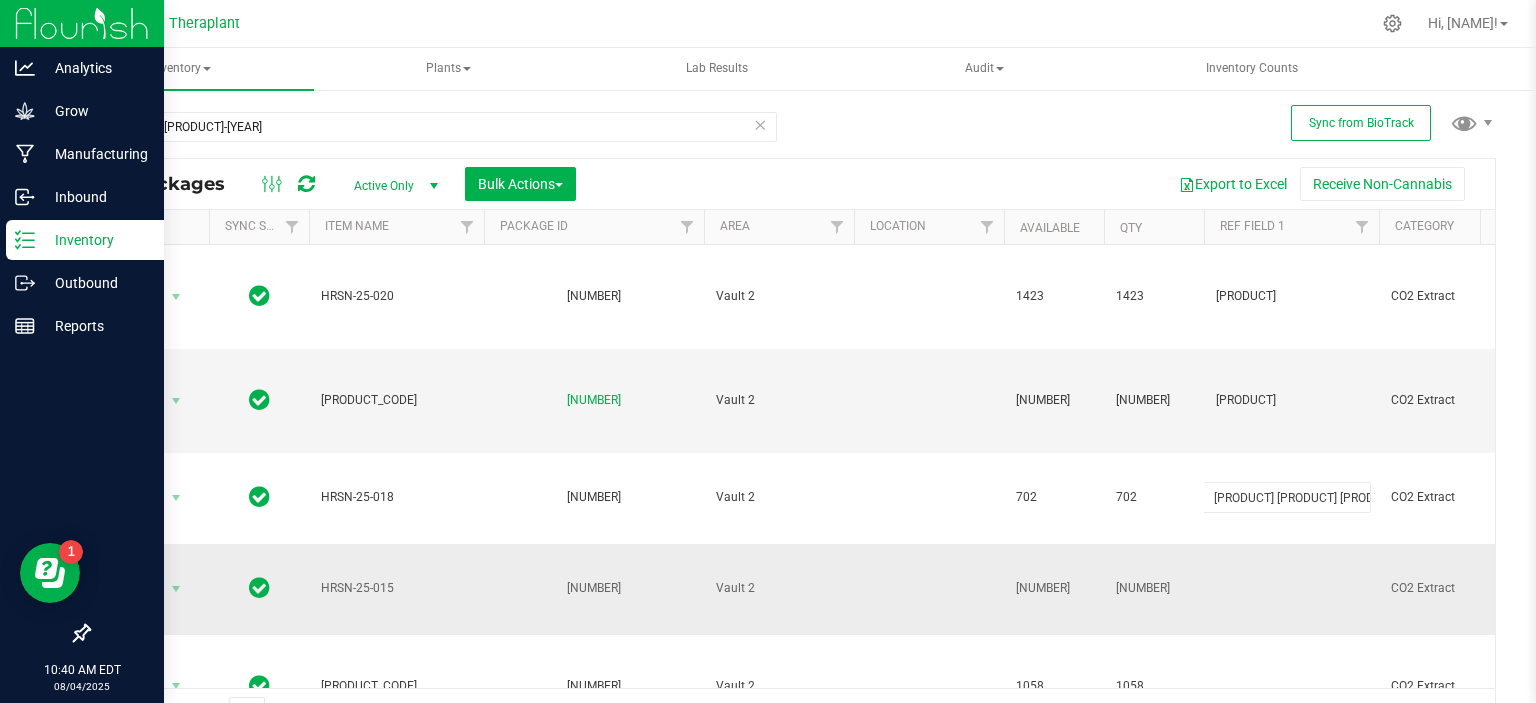 type on "[PRODUCT] [PRODUCT] [PRODUCT]" 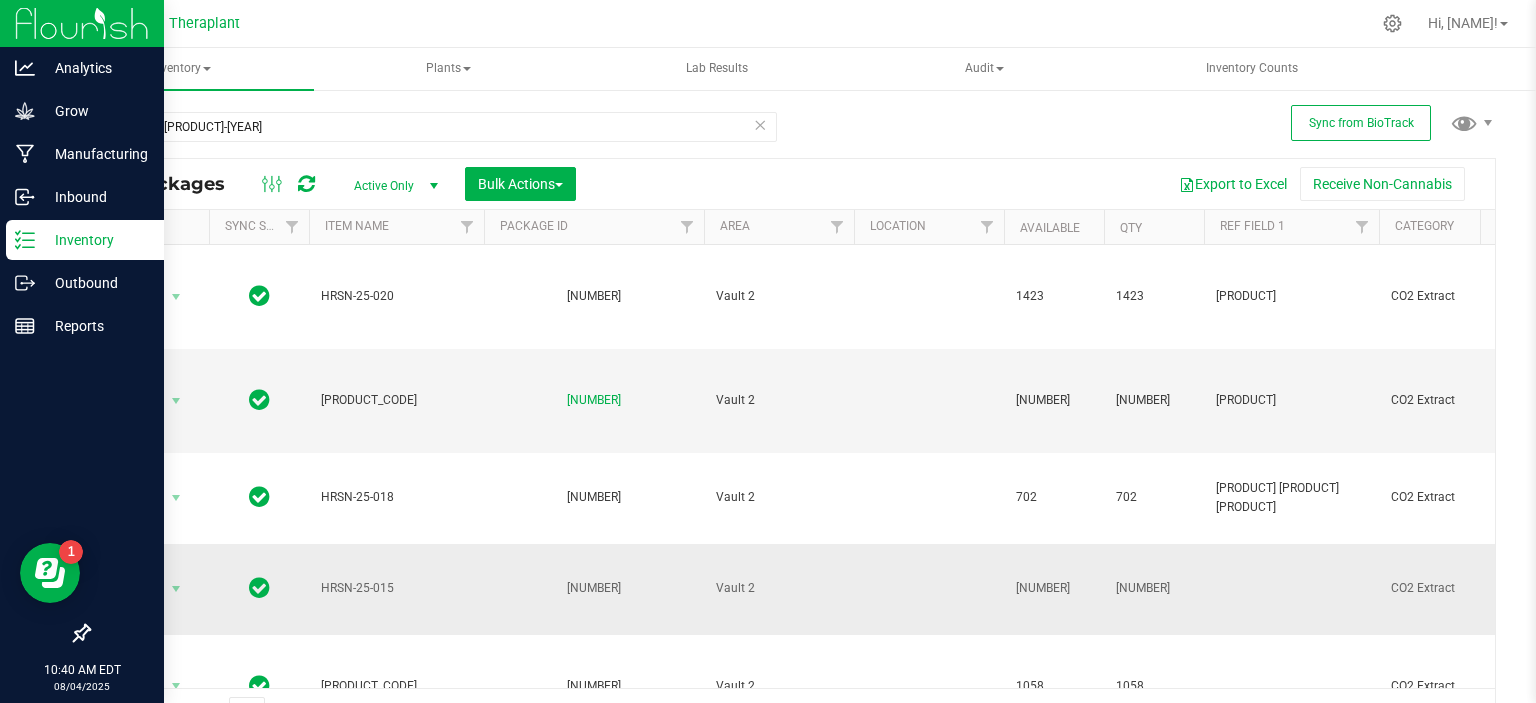 click at bounding box center [1291, 589] 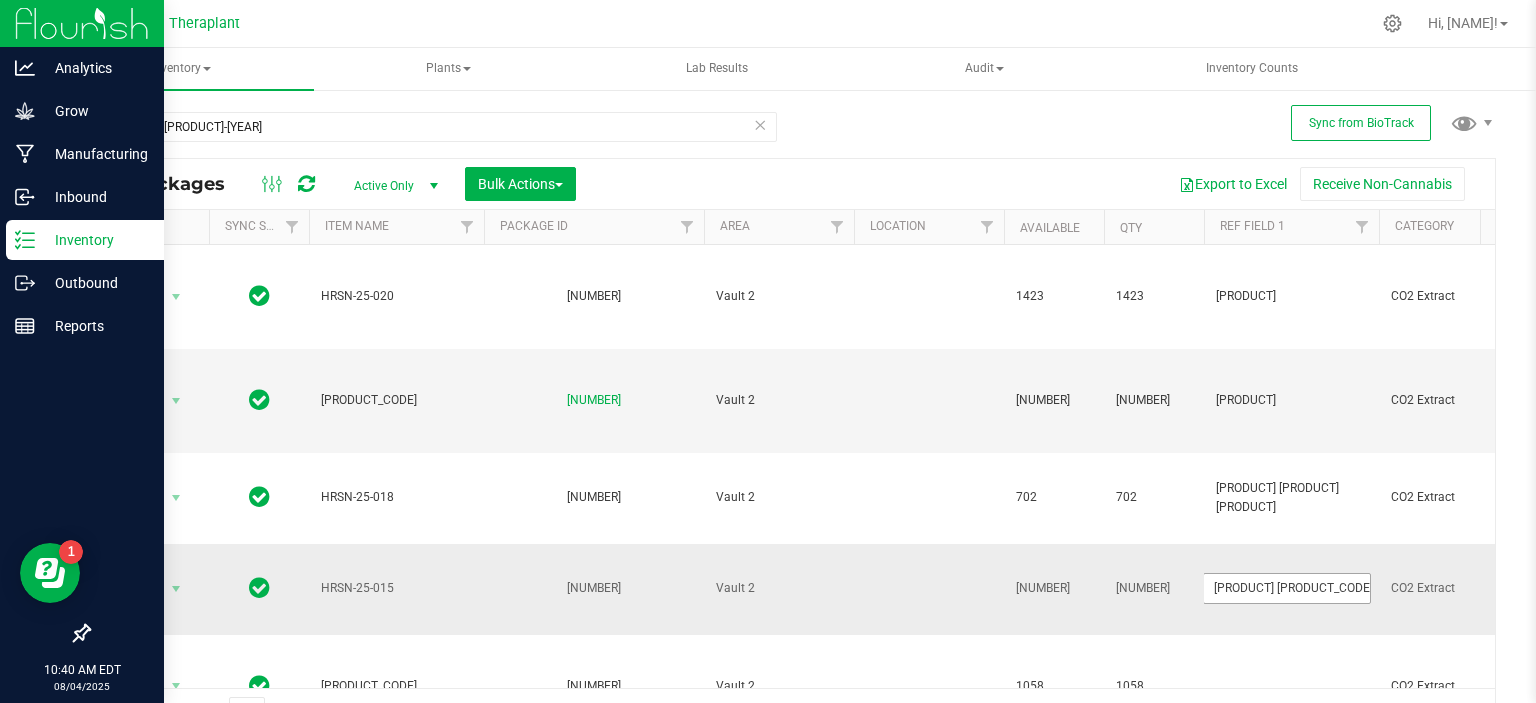 type on "[PRODUCT] [PRODUCT] [PRODUCT] [PRODUCT]" 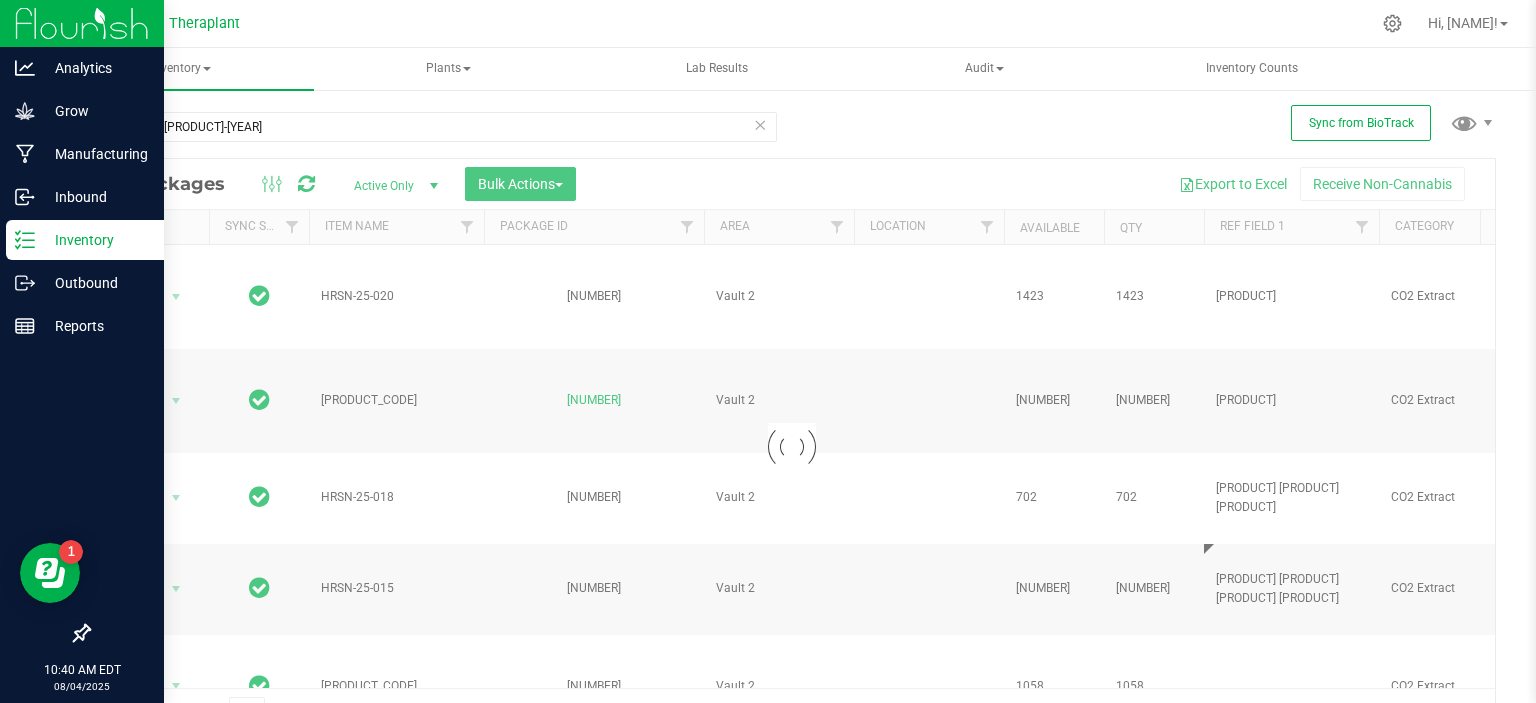 click on "Loading...
All Packages
Active Only Active Only Lab Samples Locked All External Internal
Bulk Actions
Add to manufacturing run
Add to outbound order
Combine packages
Combine packages (lot)" at bounding box center (792, 447) 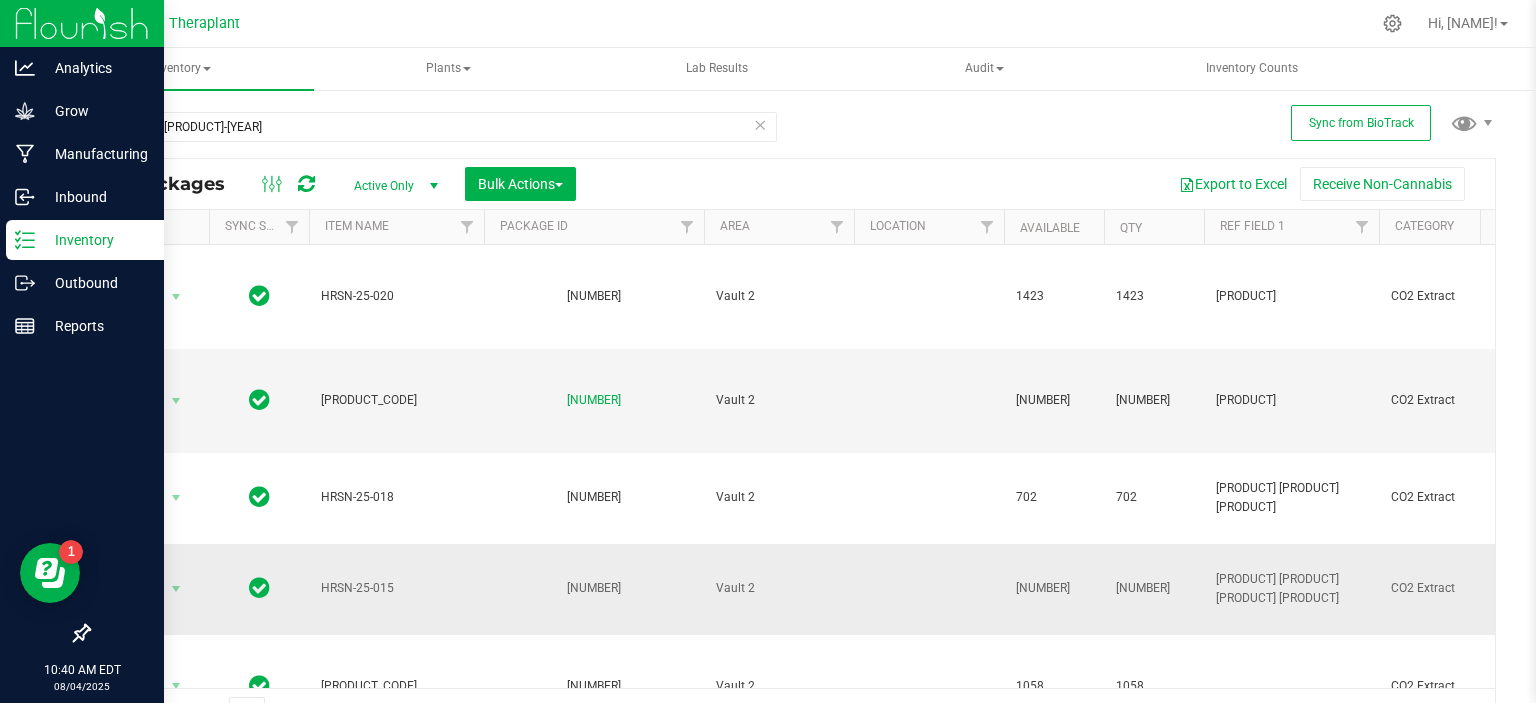 scroll, scrollTop: 64, scrollLeft: 0, axis: vertical 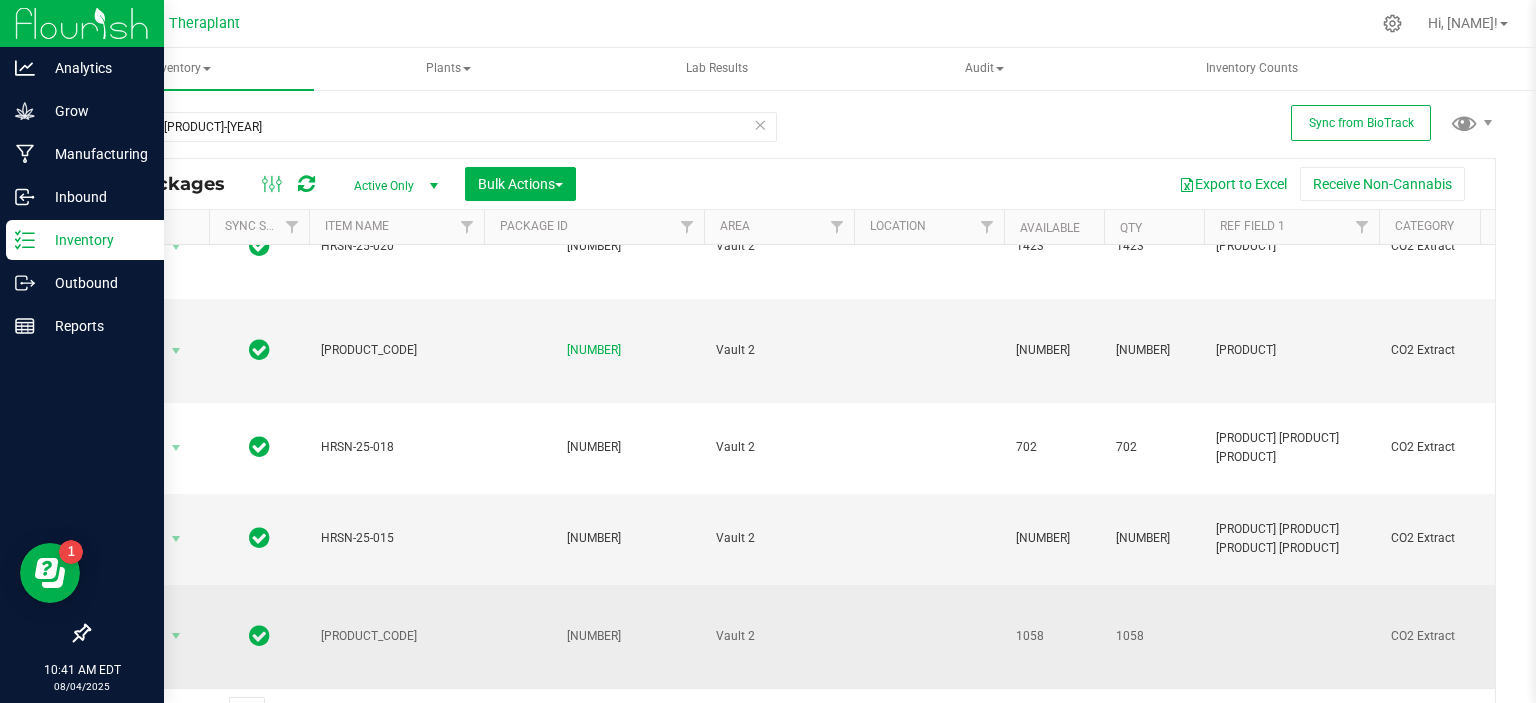 click at bounding box center [1291, 636] 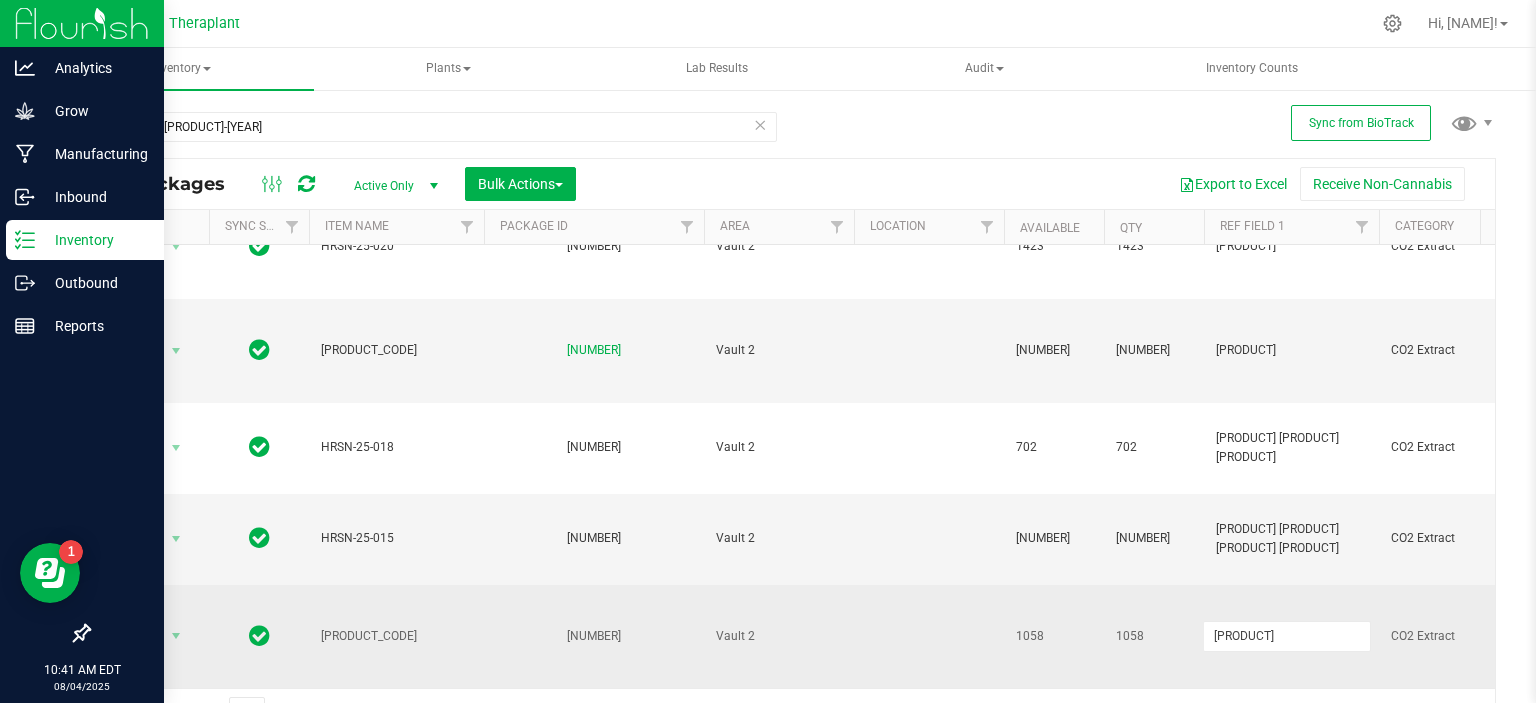 type on "[PRODUCT]" 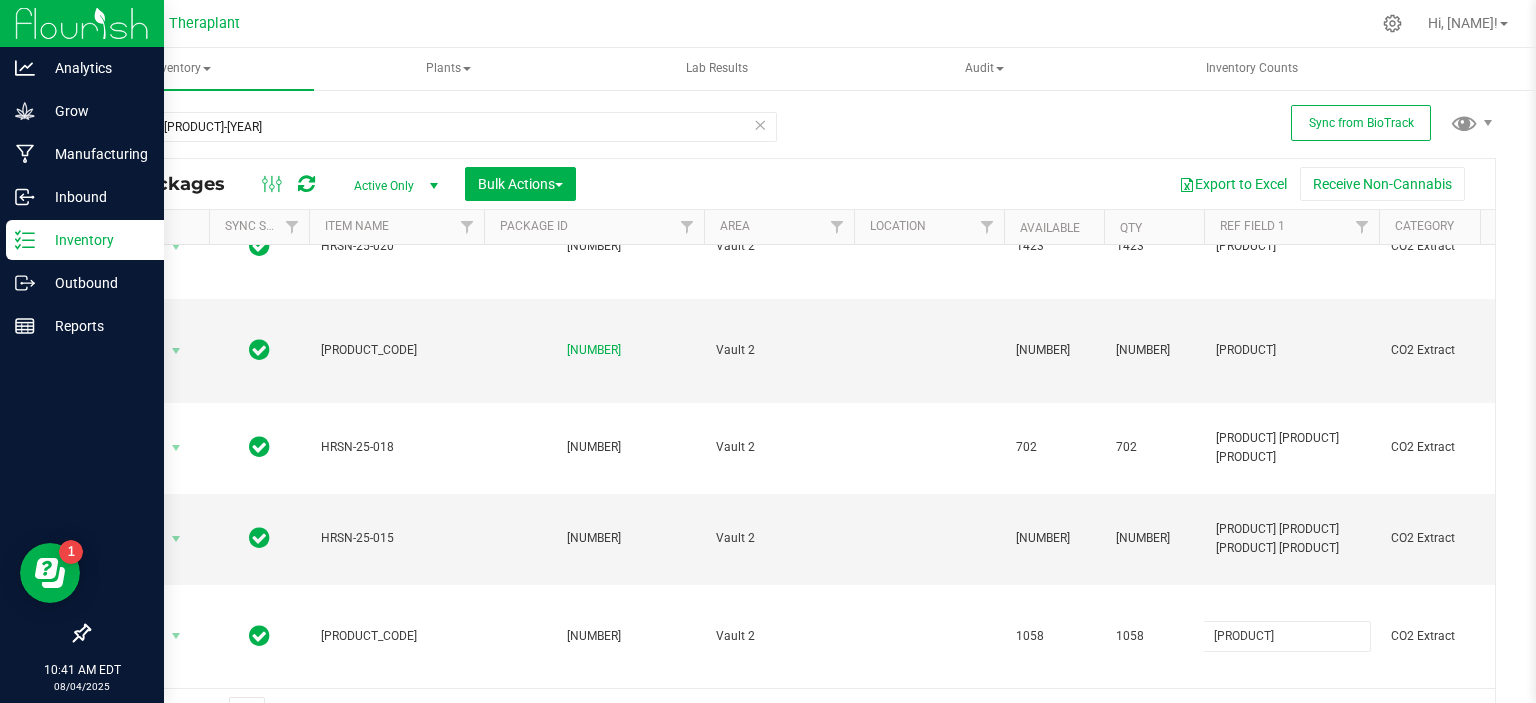 click on "All Packages
Active Only Active Only Lab Samples Locked All External Internal
Bulk Actions
Add to manufacturing run
Add to outbound order
Combine packages
Combine packages (lot)" at bounding box center [792, 447] 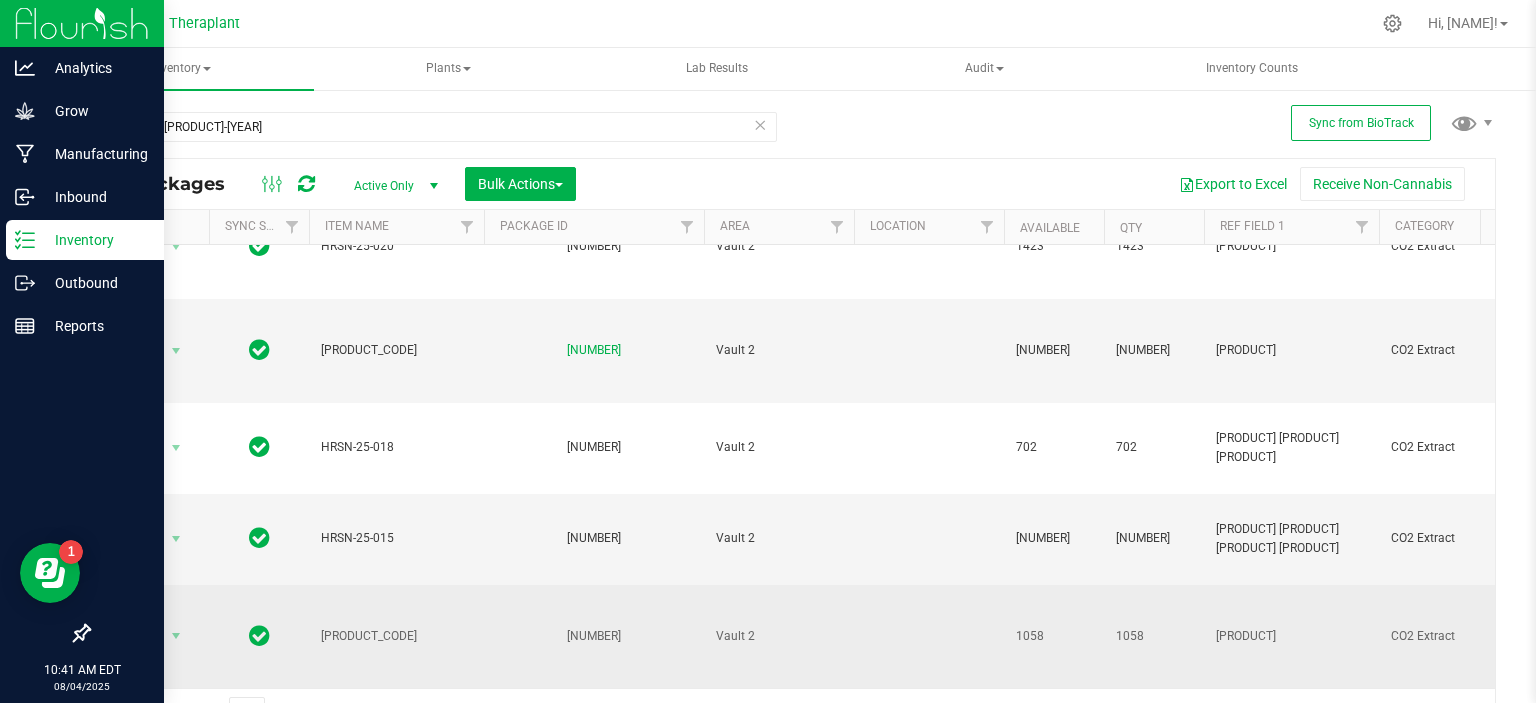 scroll, scrollTop: 32, scrollLeft: 0, axis: vertical 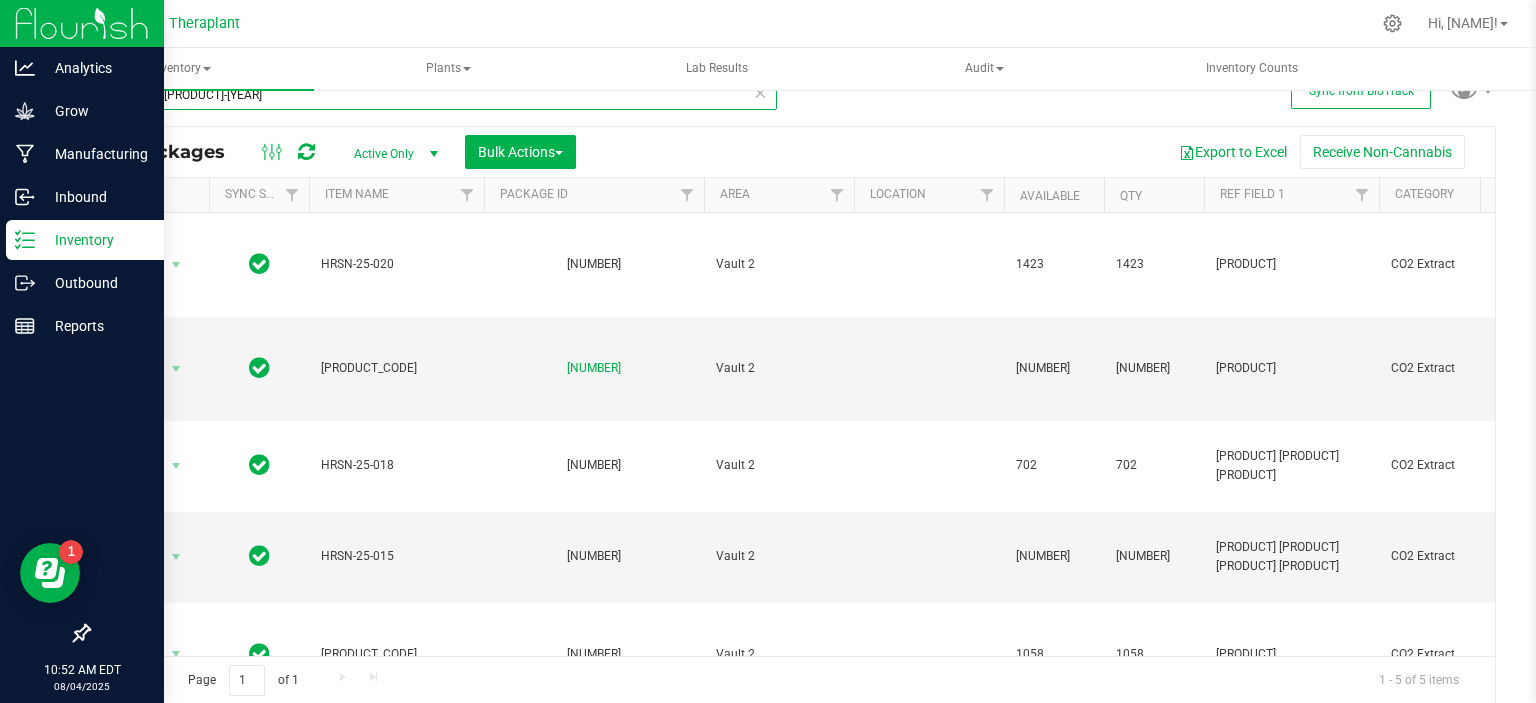 click on "[INITIAL][PRODUCT]-[YEAR]" at bounding box center [432, 95] 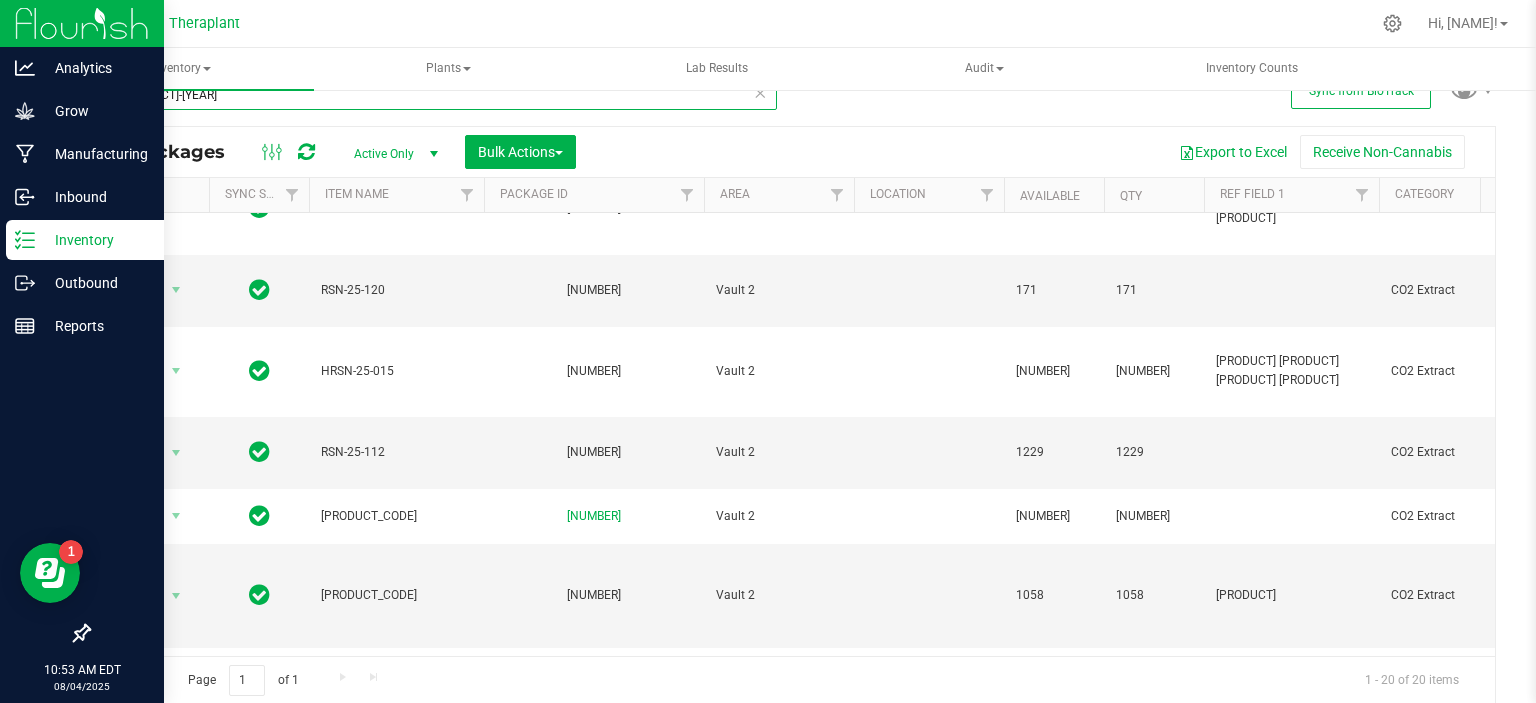 scroll, scrollTop: 821, scrollLeft: 0, axis: vertical 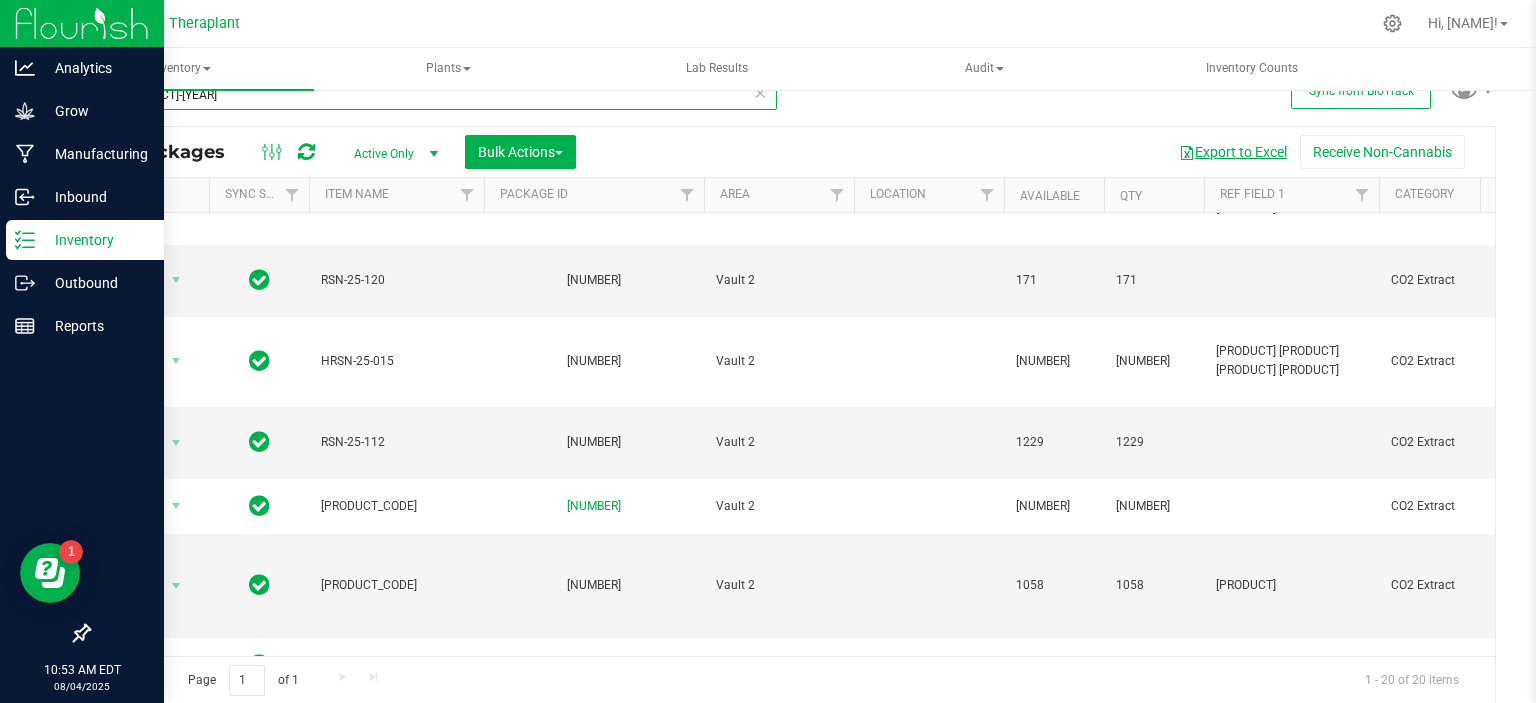 type on "[PRODUCT]-[YEAR]" 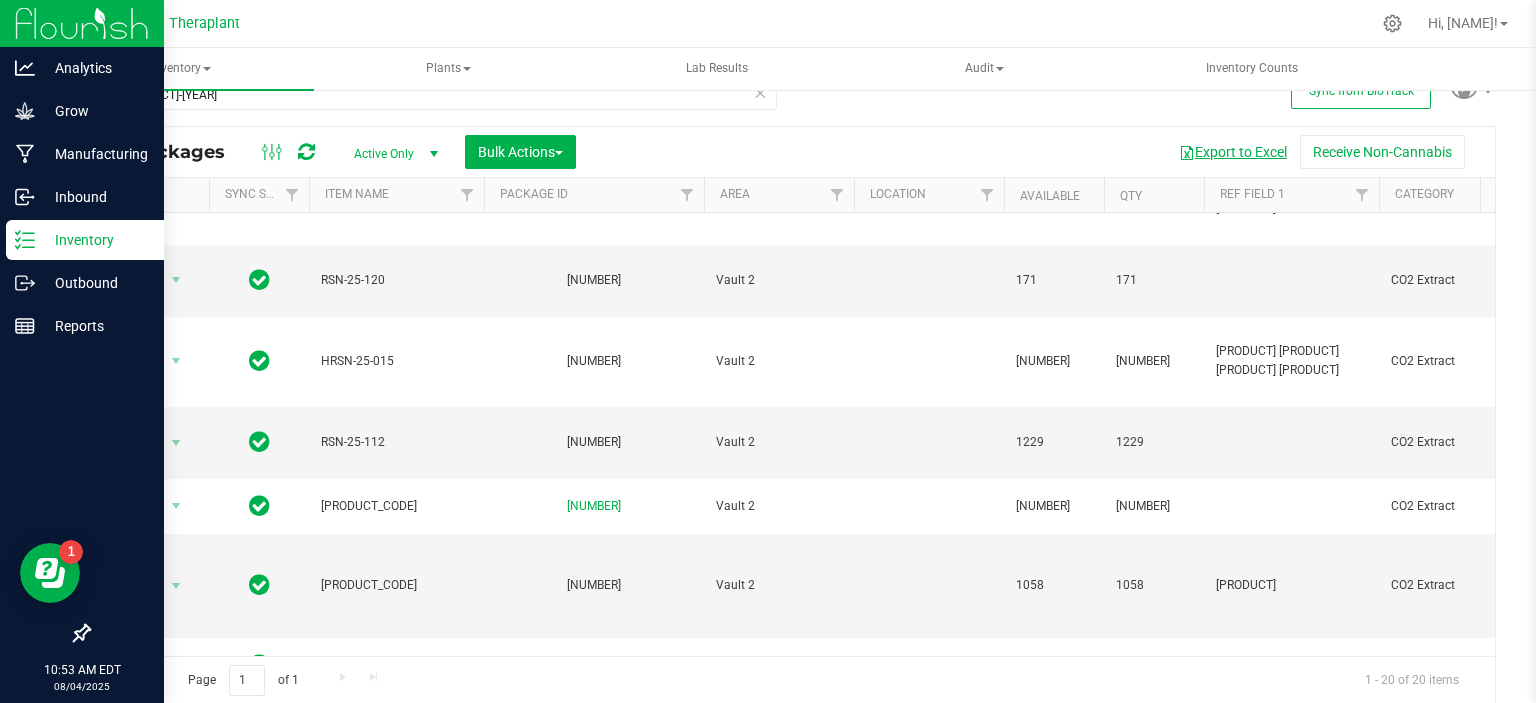 click on "Export to Excel" at bounding box center [1233, 152] 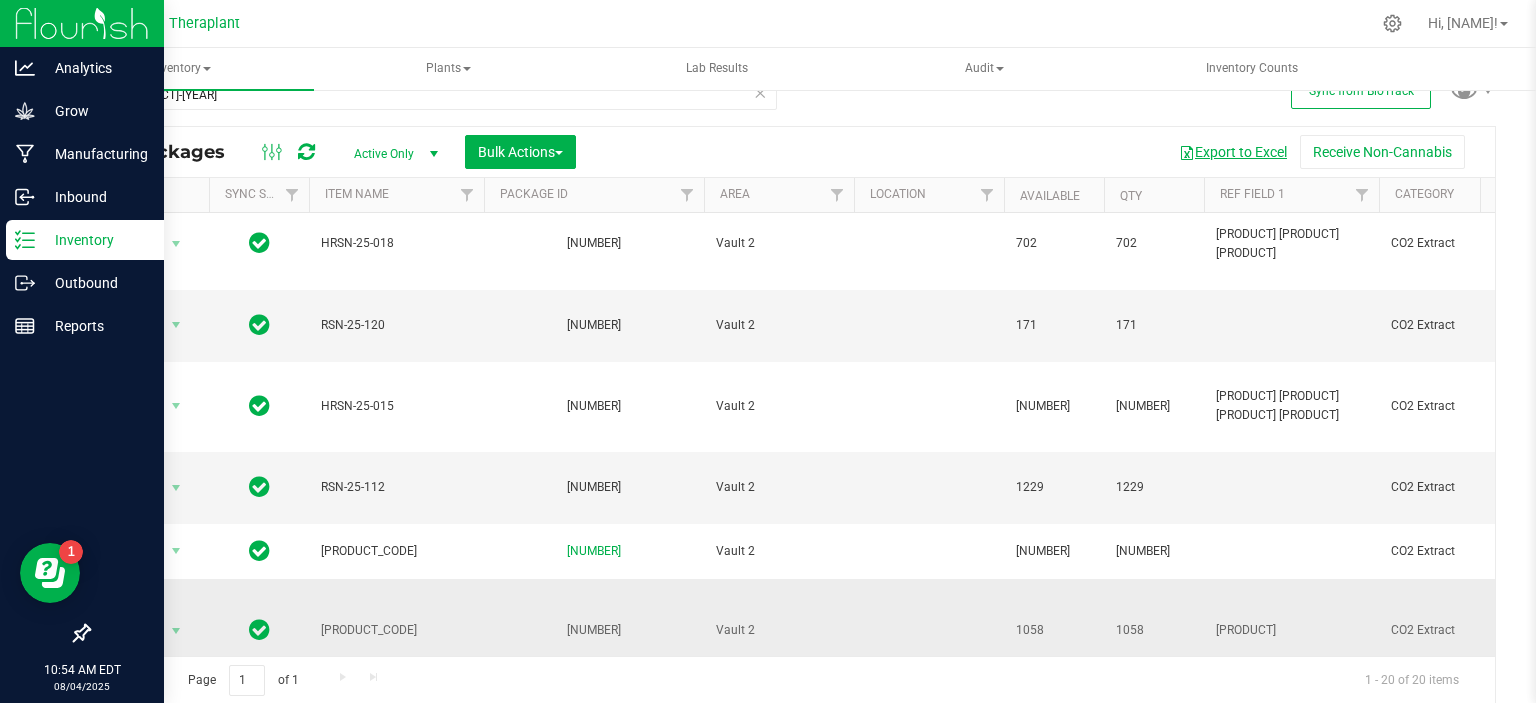scroll, scrollTop: 821, scrollLeft: 0, axis: vertical 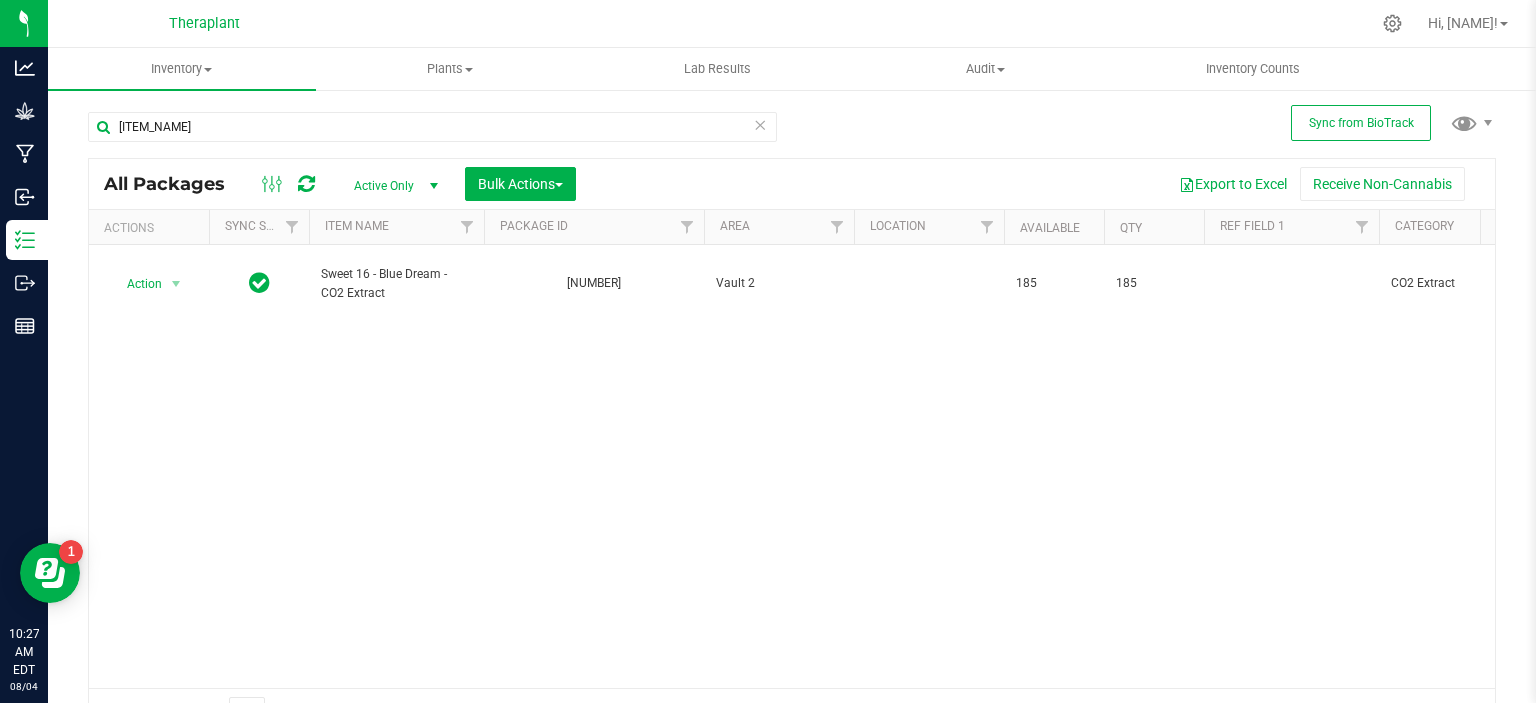 click on "[ITEM_NAME]" at bounding box center [432, 127] 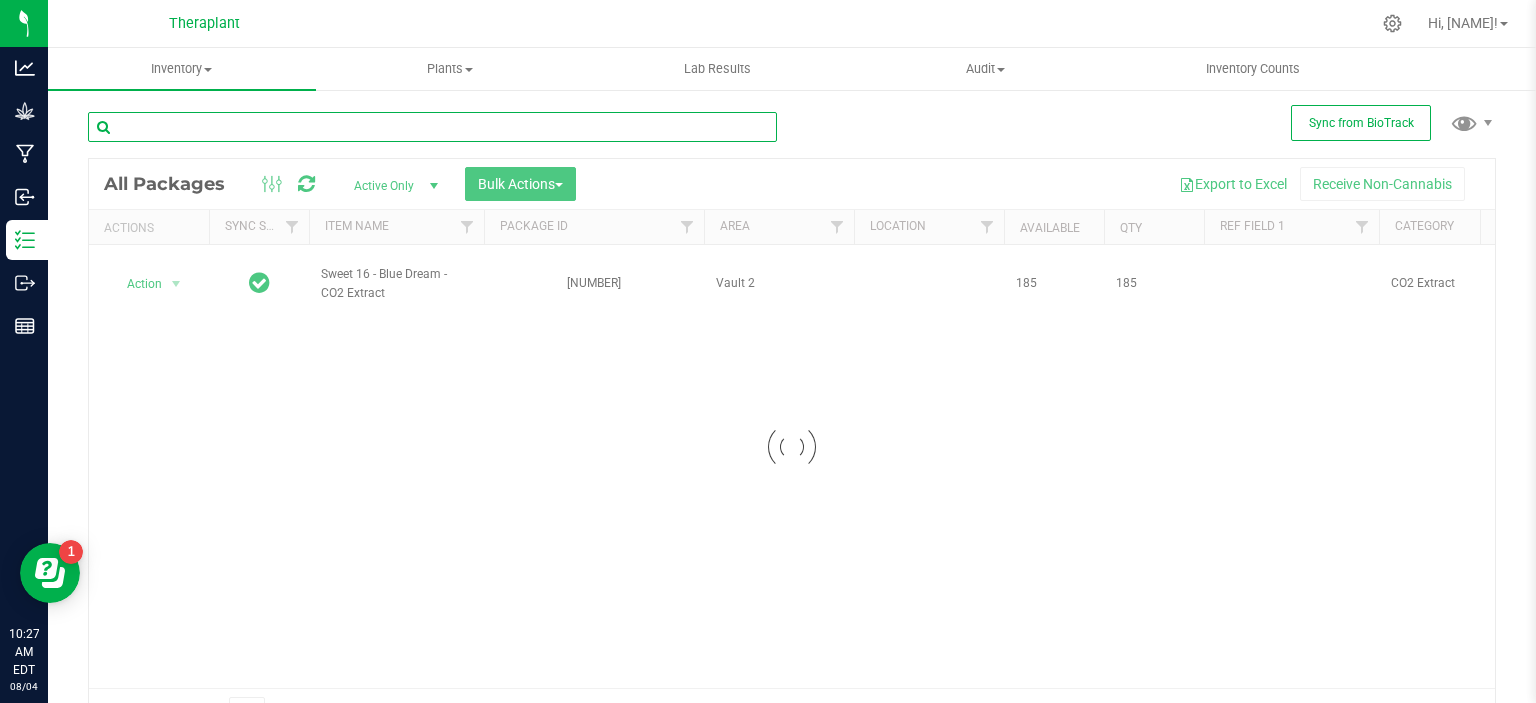 click at bounding box center (432, 127) 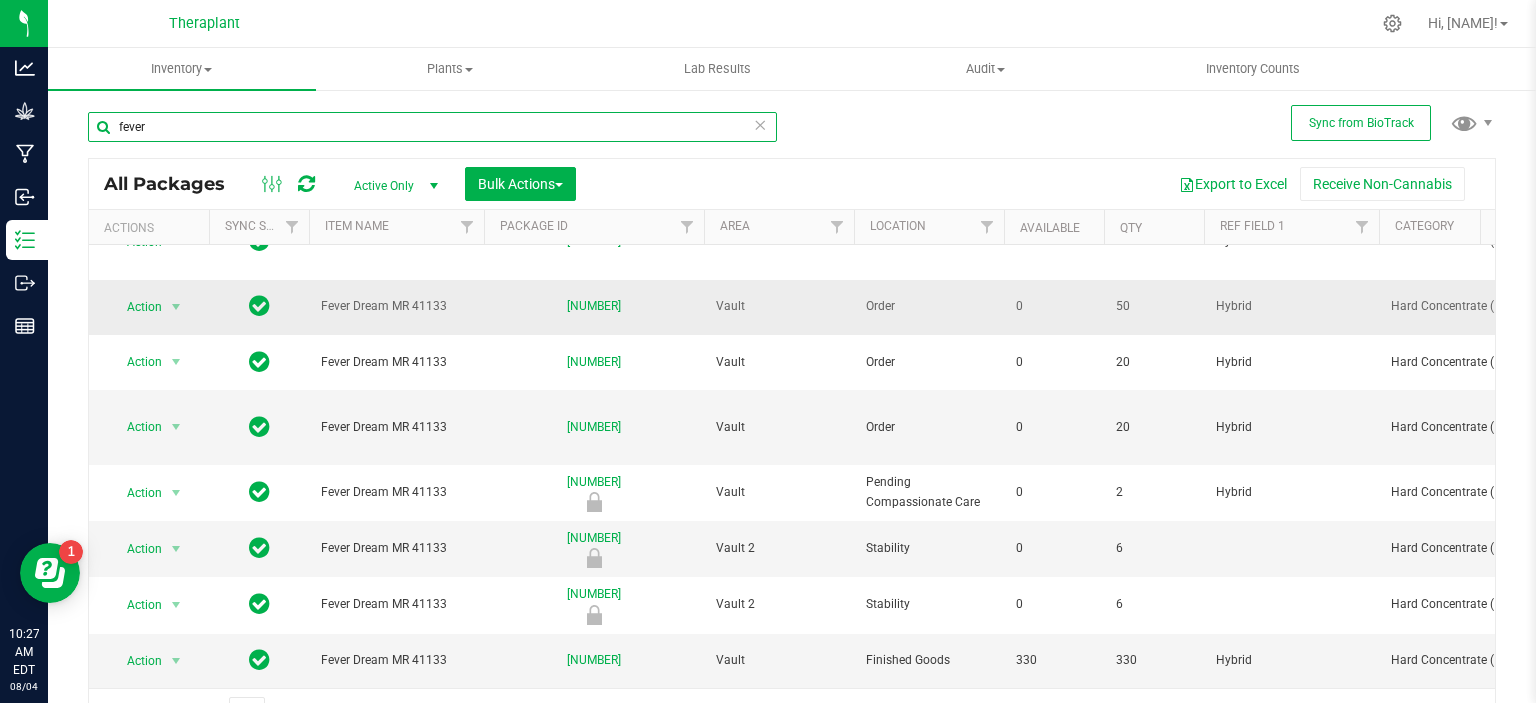 scroll, scrollTop: 0, scrollLeft: 0, axis: both 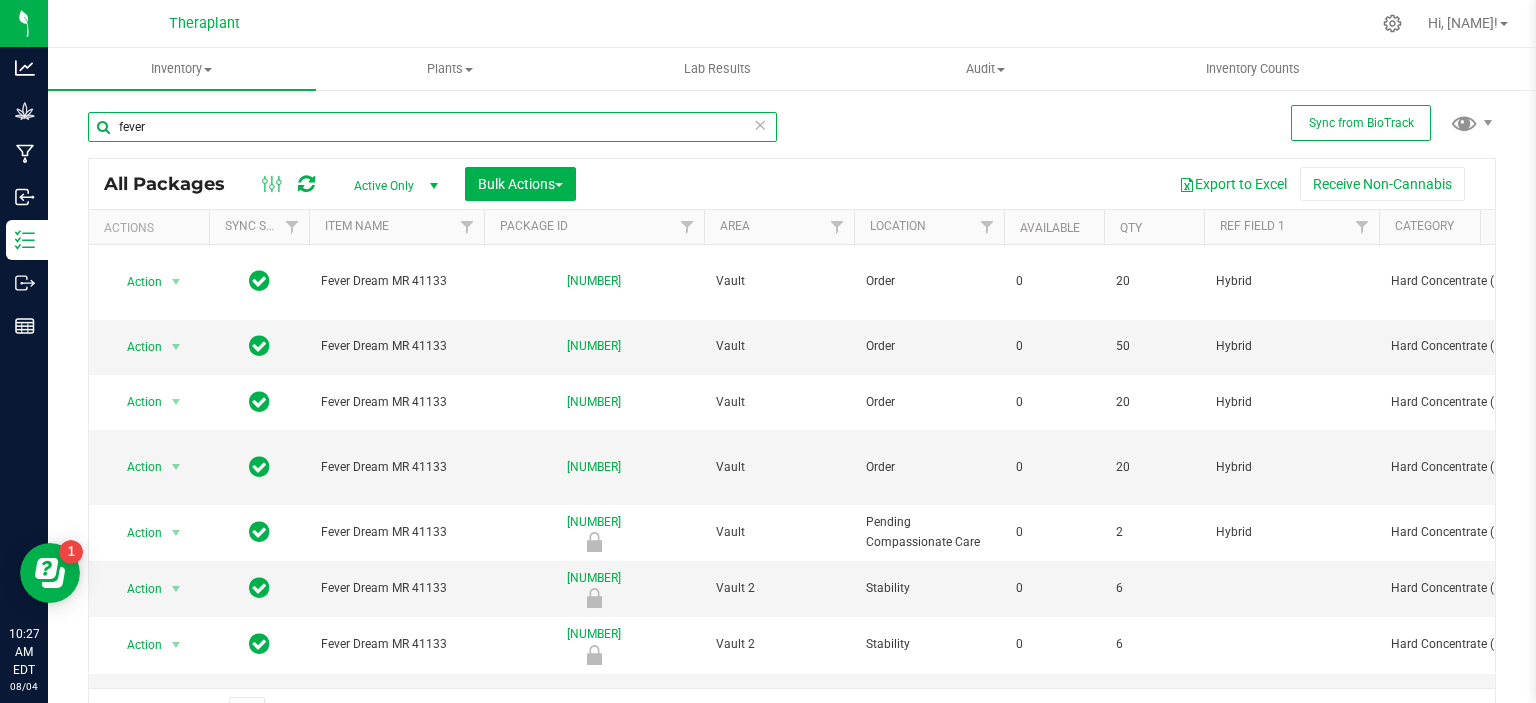 type on "fever" 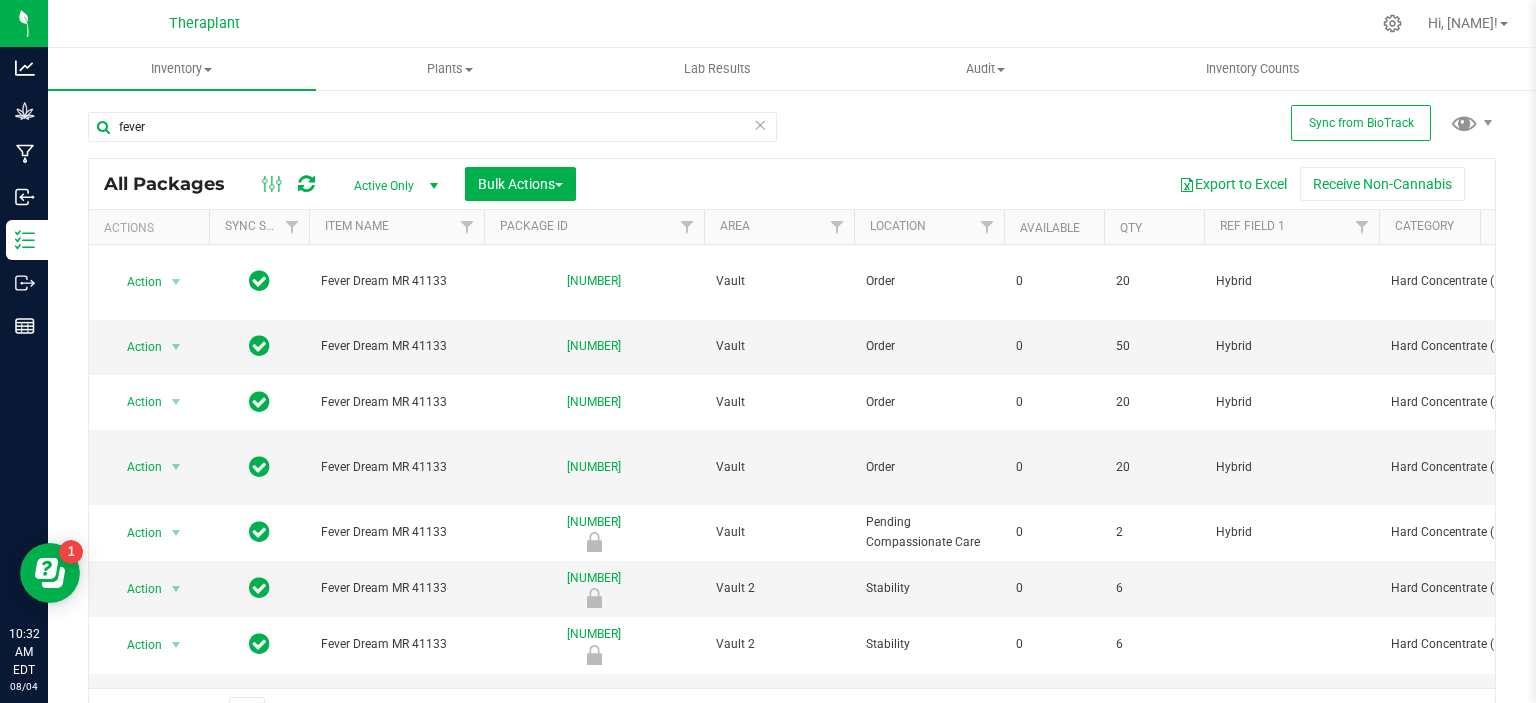click at bounding box center [760, 124] 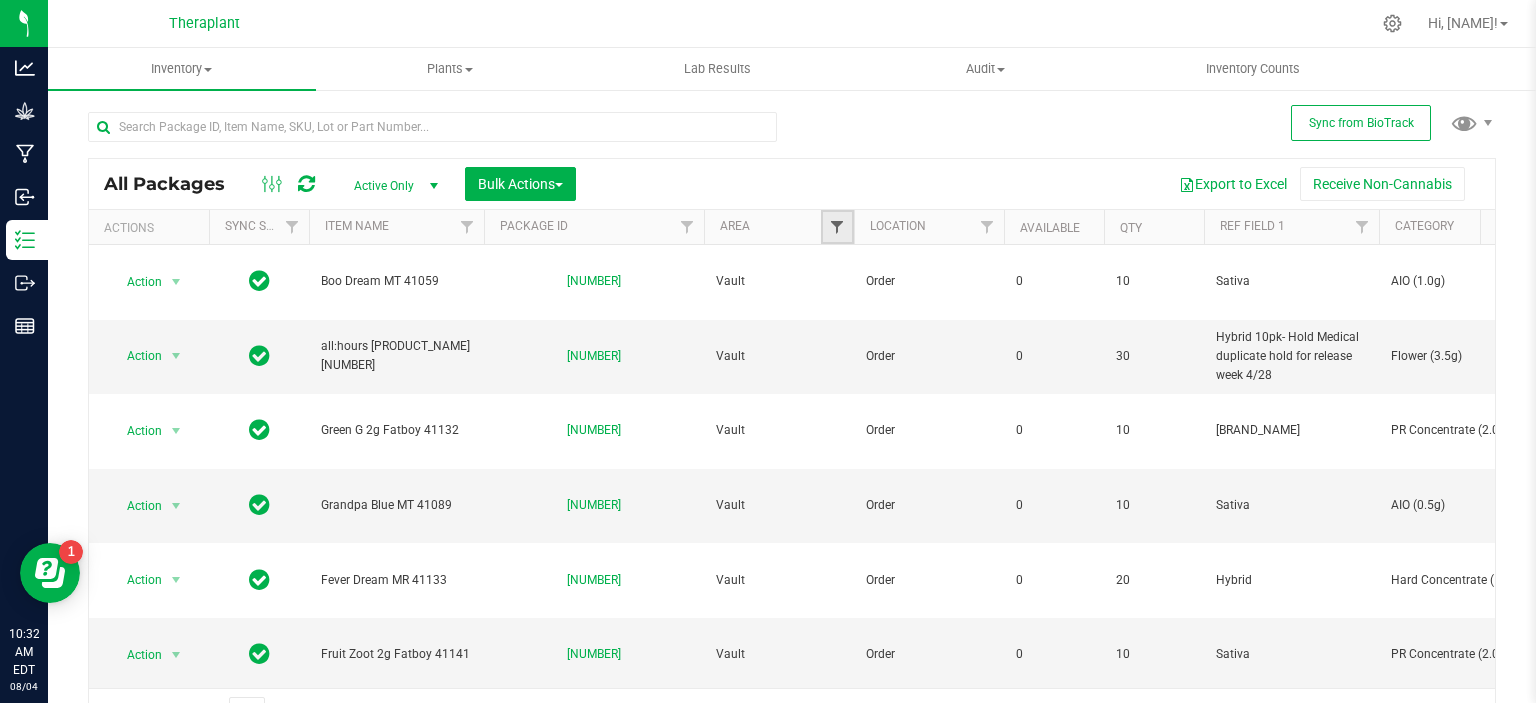 click at bounding box center (837, 227) 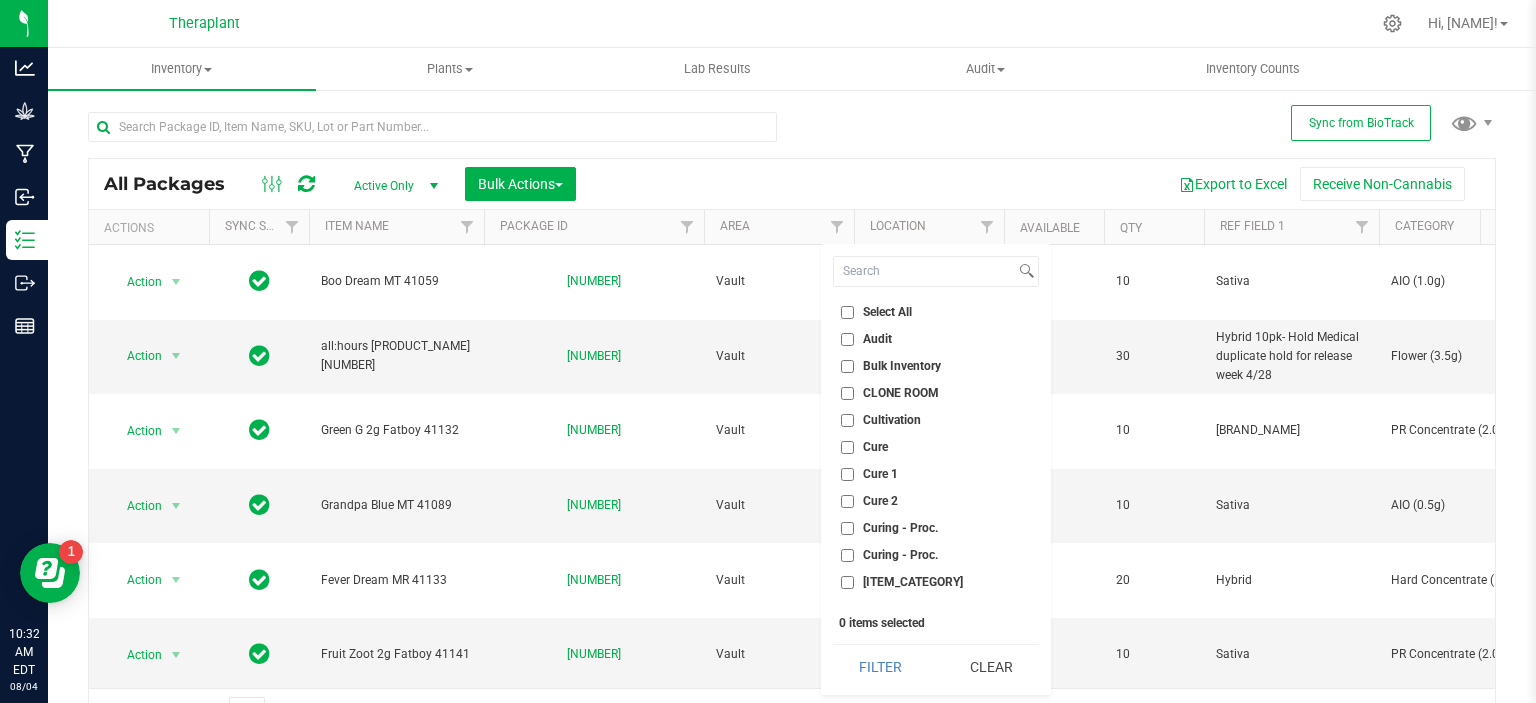 click on "Cure 2" at bounding box center (880, 501) 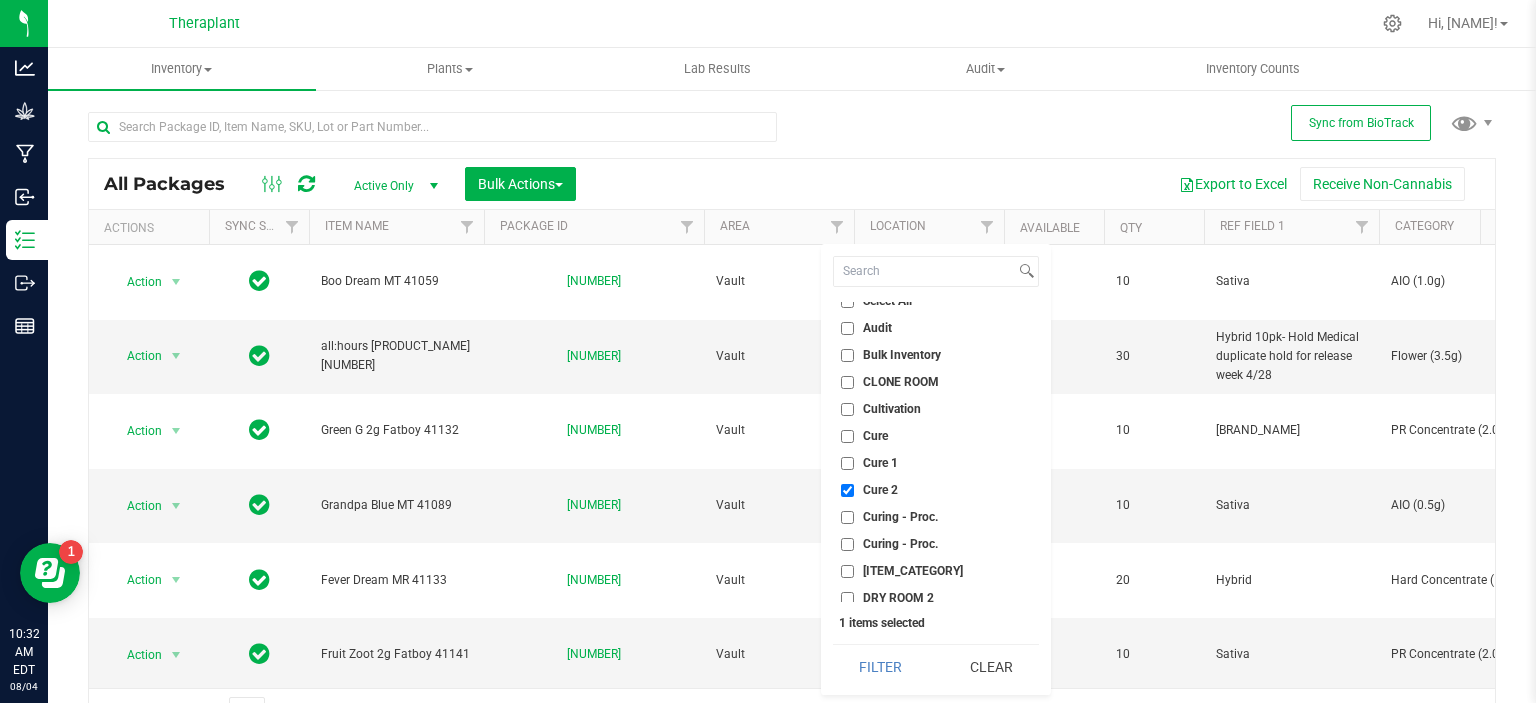 scroll, scrollTop: 0, scrollLeft: 0, axis: both 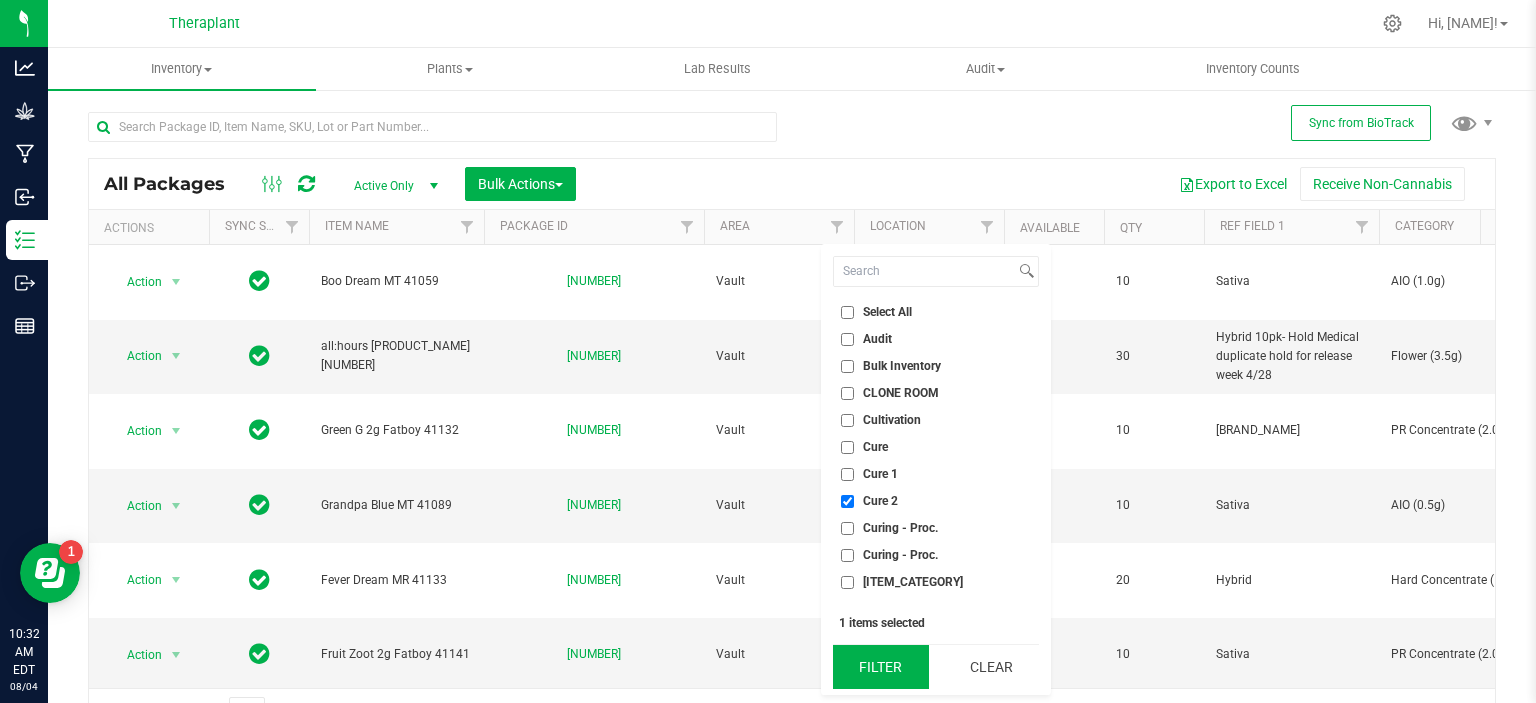 click on "Filter" at bounding box center [881, 667] 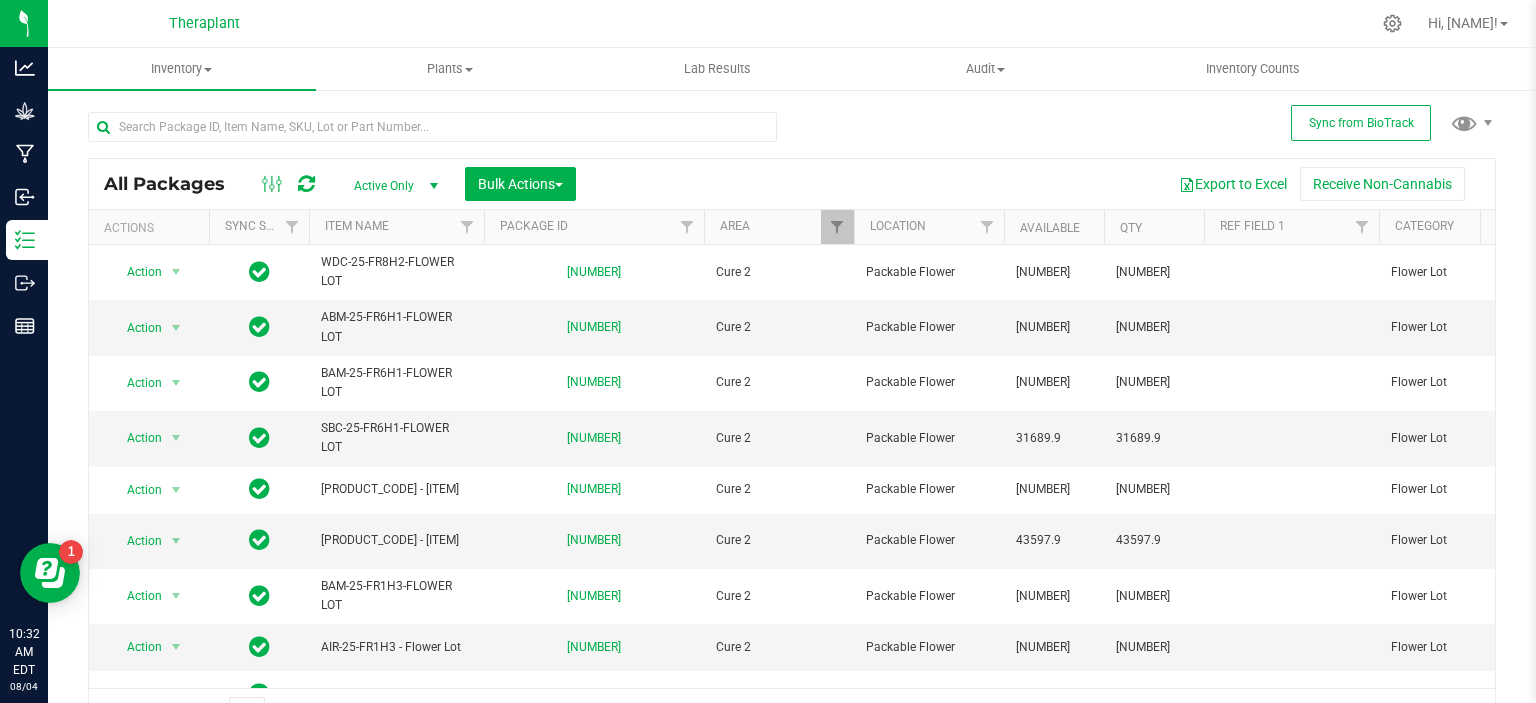 scroll, scrollTop: 0, scrollLeft: 216, axis: horizontal 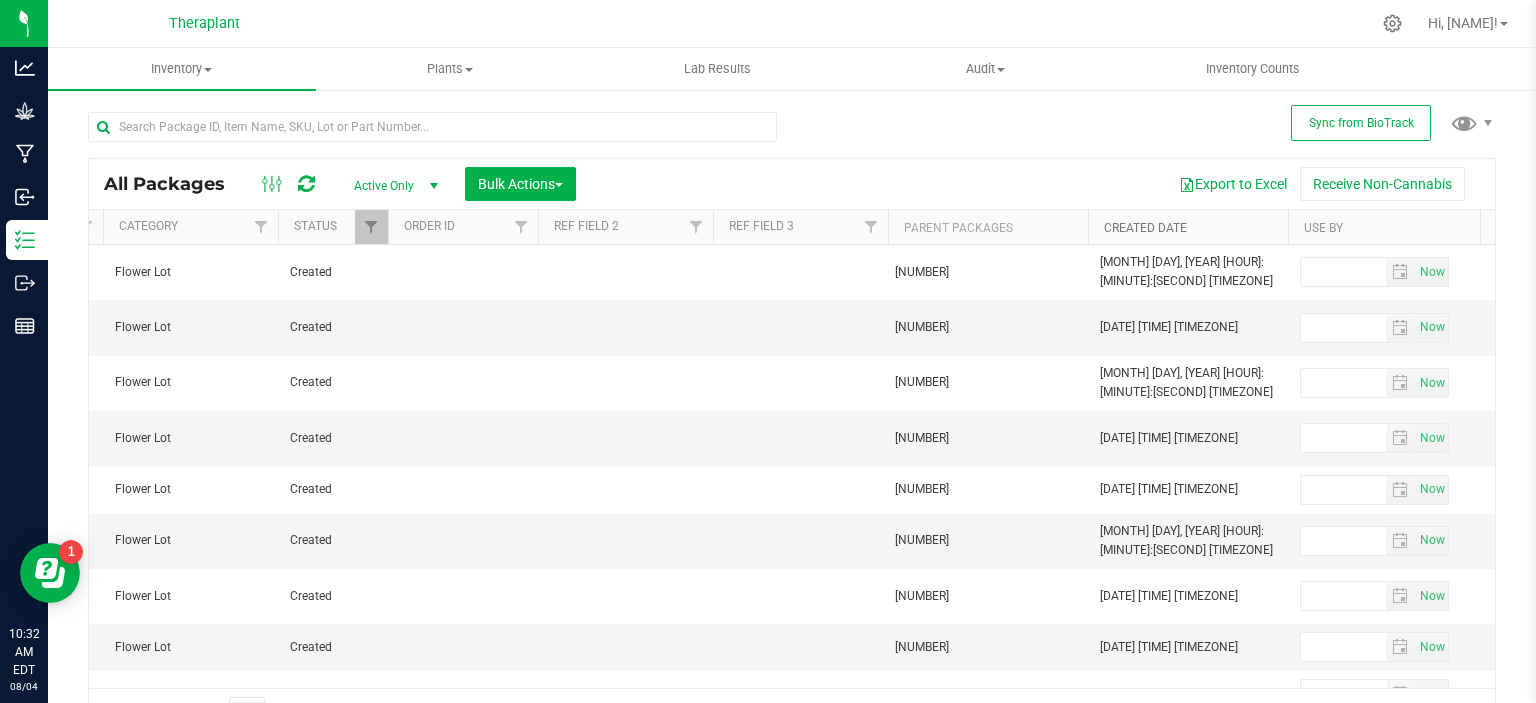click on "Created Date" at bounding box center [1145, 228] 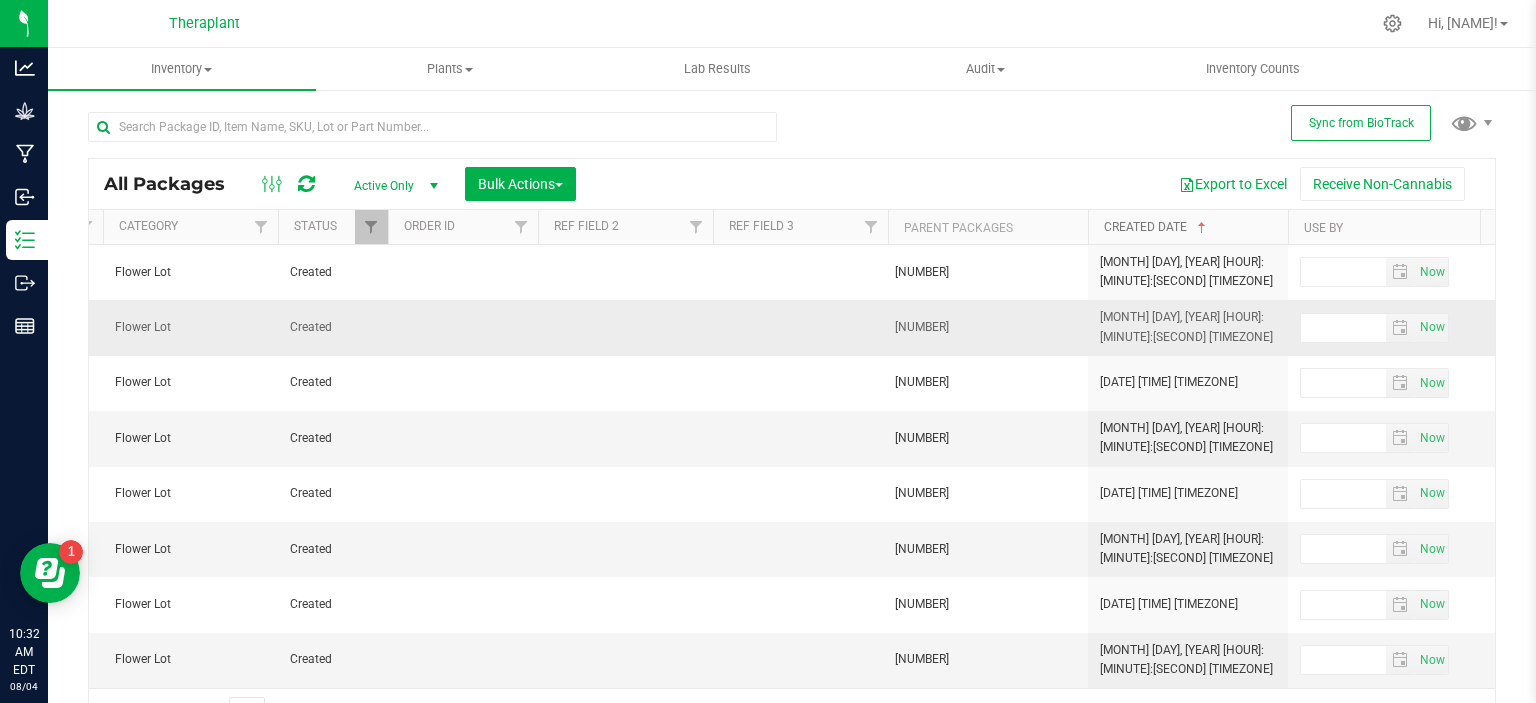 scroll, scrollTop: 0, scrollLeft: 1032, axis: horizontal 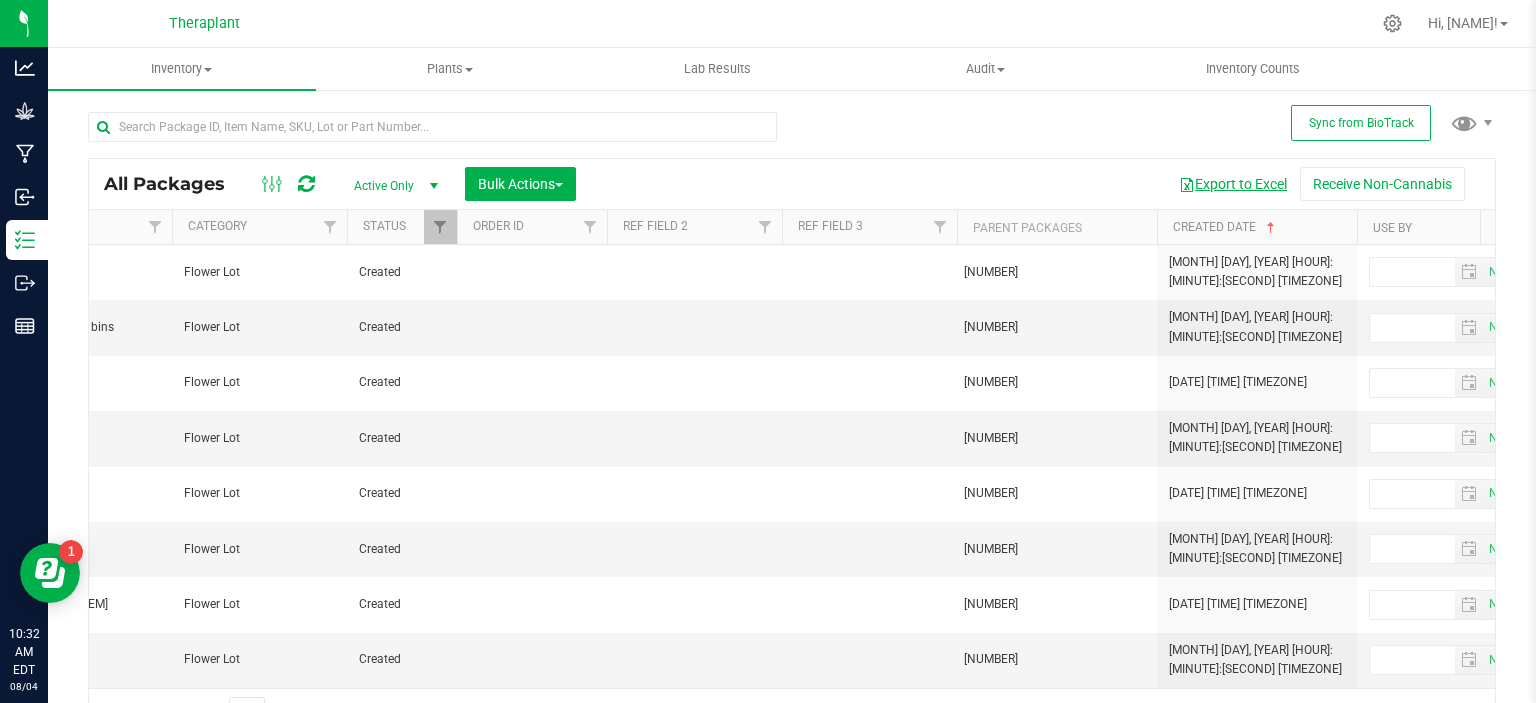 click on "Export to Excel" at bounding box center [1233, 184] 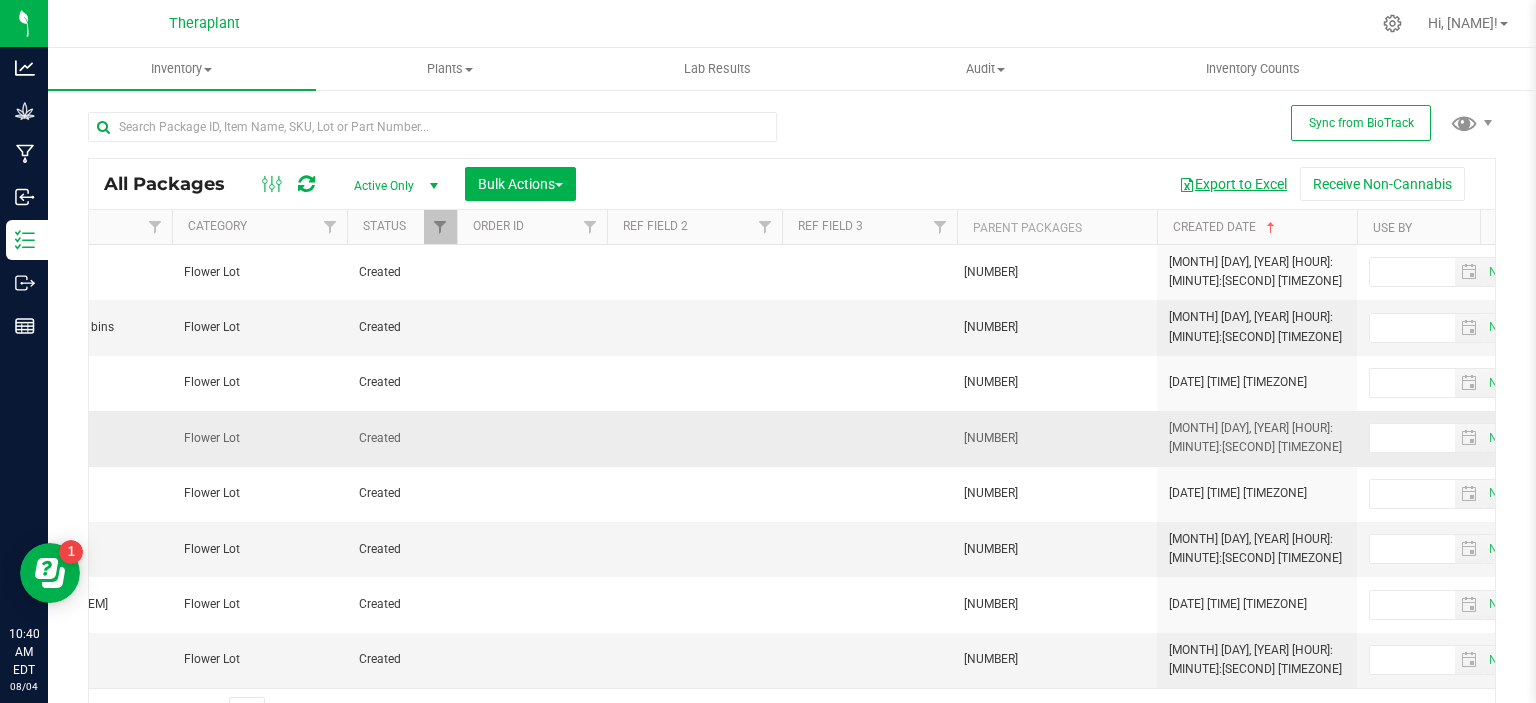scroll, scrollTop: 0, scrollLeft: 1066, axis: horizontal 